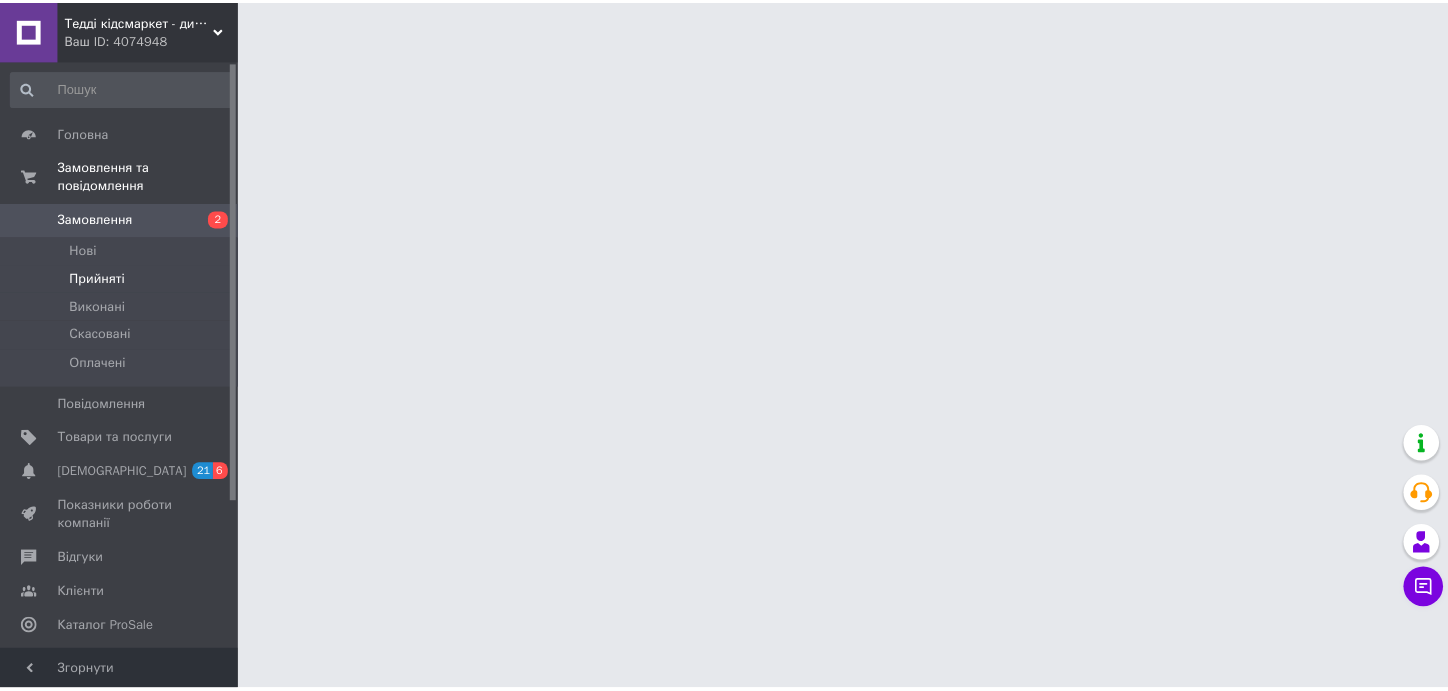 scroll, scrollTop: 0, scrollLeft: 0, axis: both 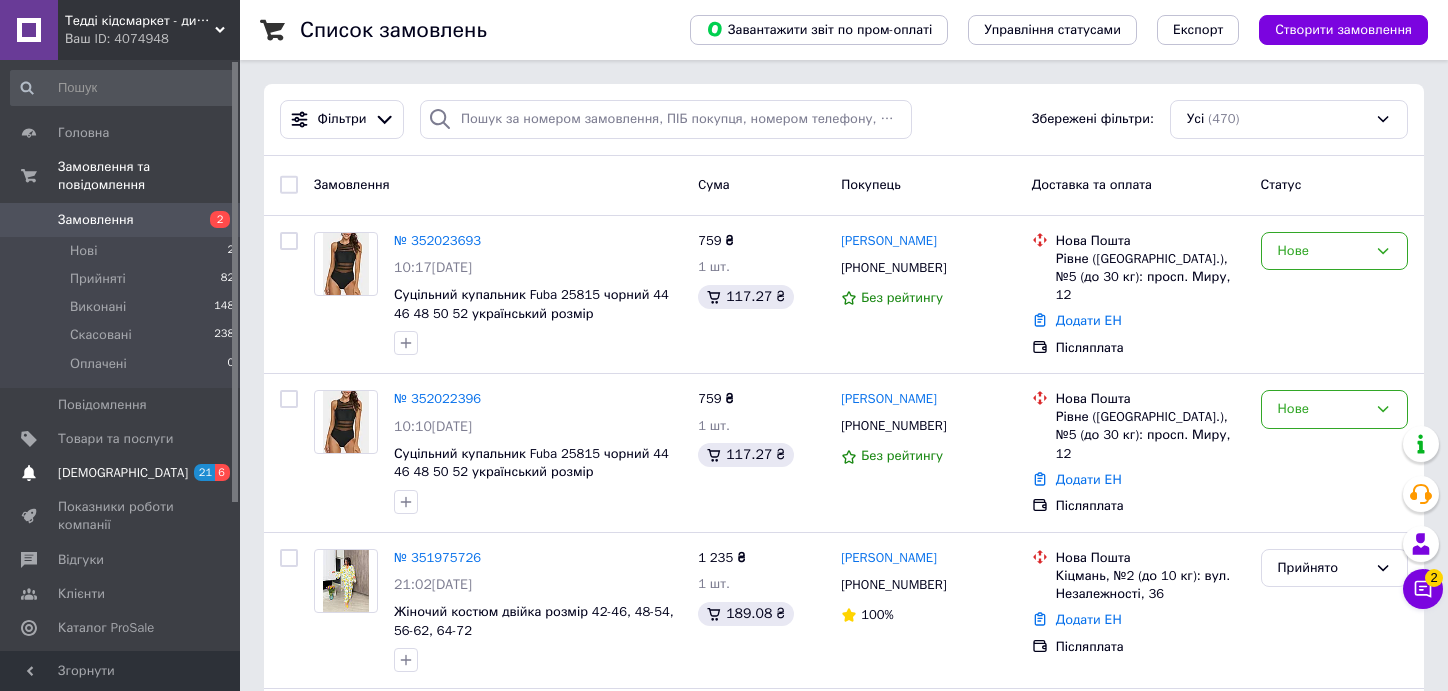 click on "[DEMOGRAPHIC_DATA]" at bounding box center (123, 473) 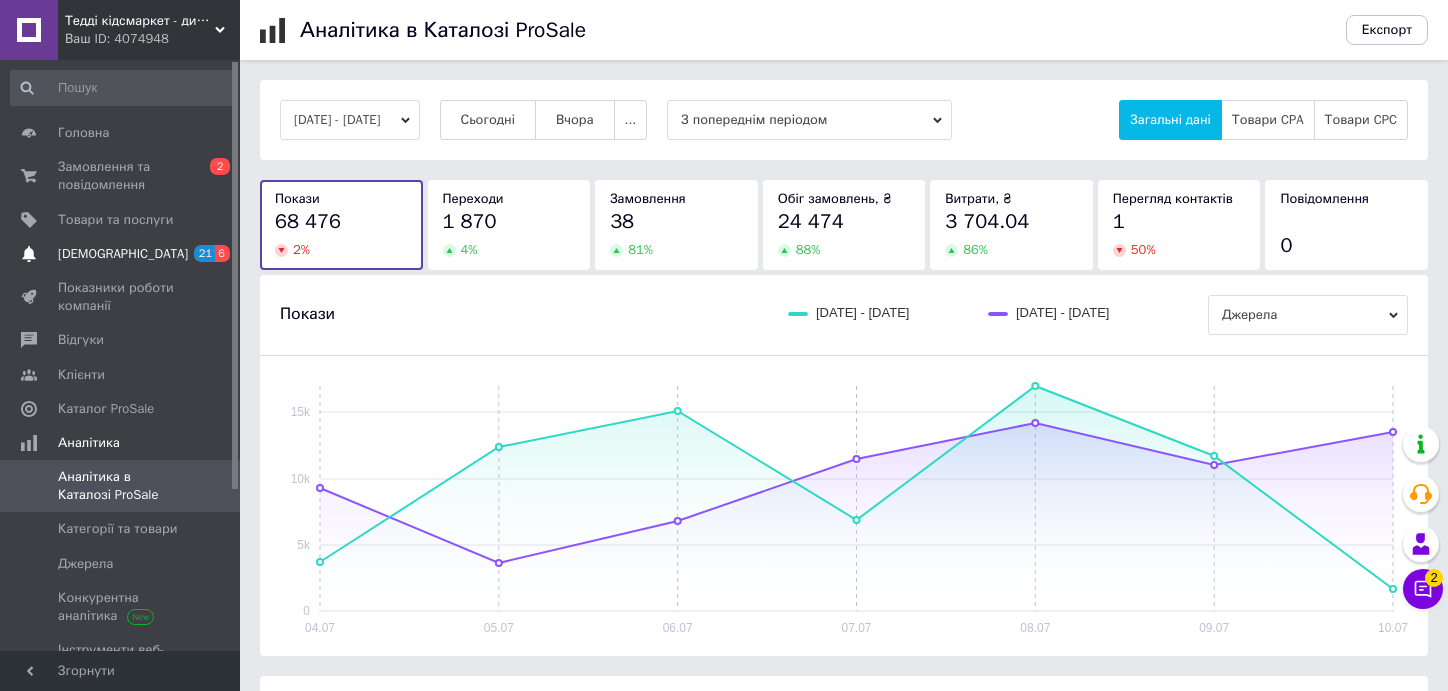 click on "[DEMOGRAPHIC_DATA]" at bounding box center (121, 254) 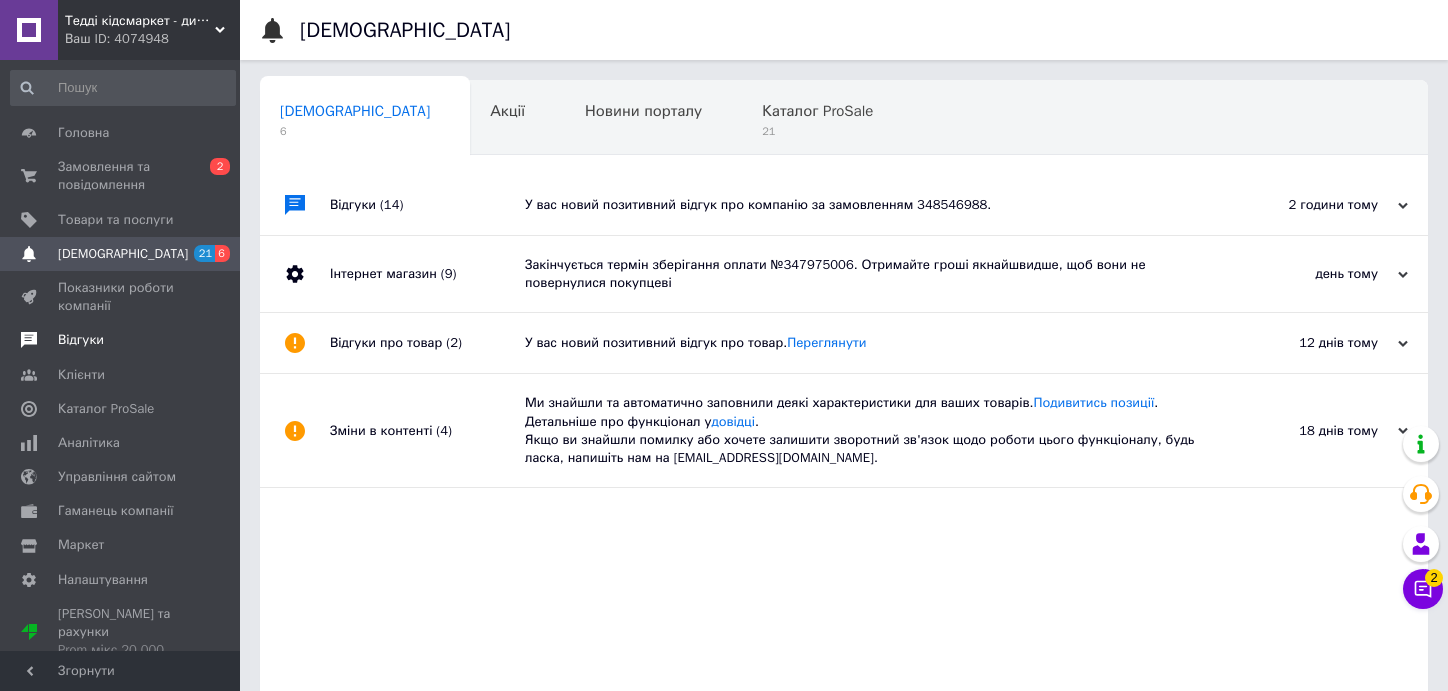 click on "Відгуки" at bounding box center [81, 340] 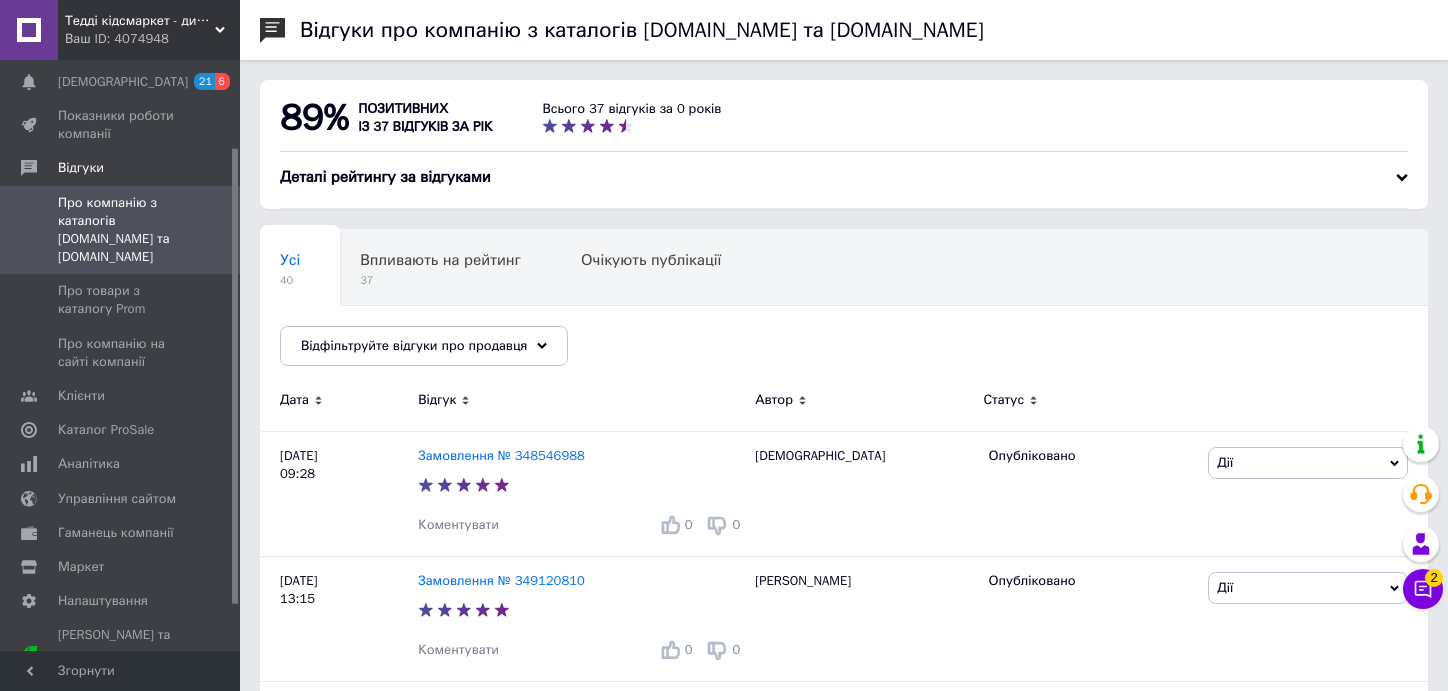 scroll, scrollTop: 0, scrollLeft: 0, axis: both 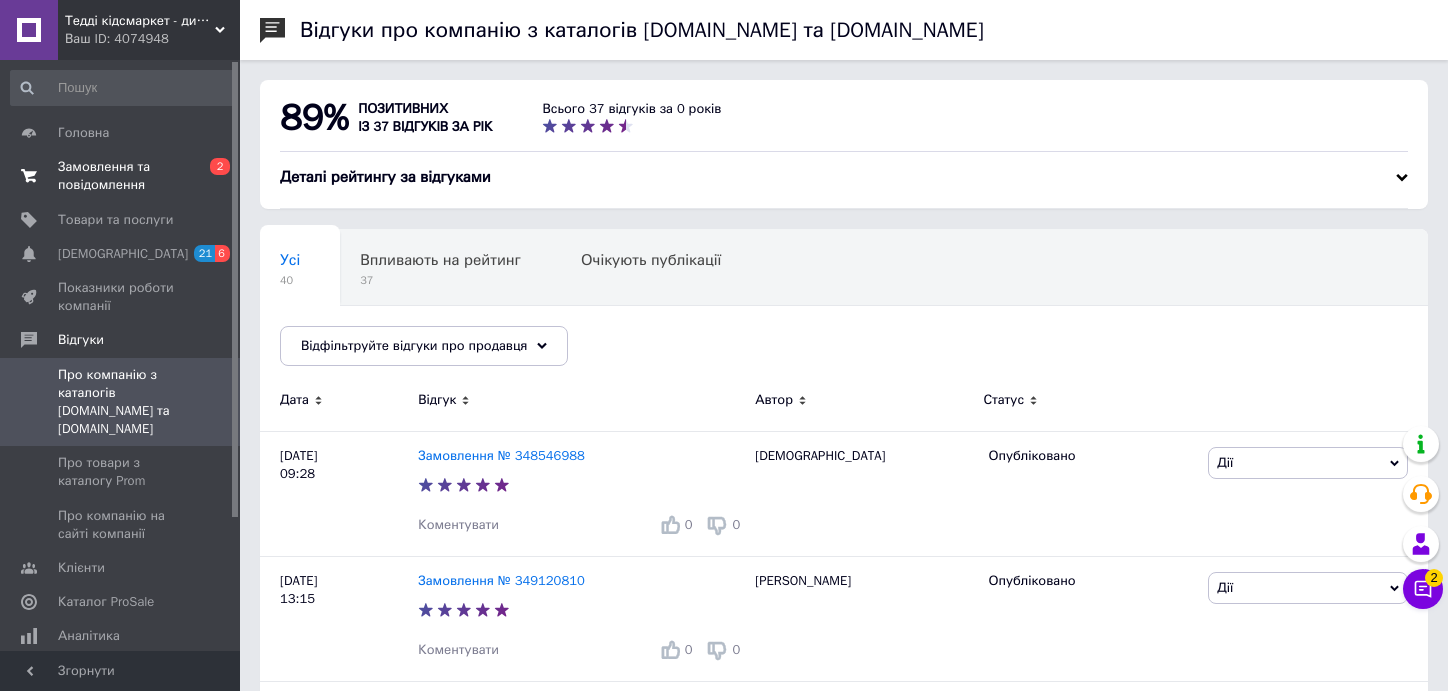click on "Замовлення та повідомлення" at bounding box center [121, 176] 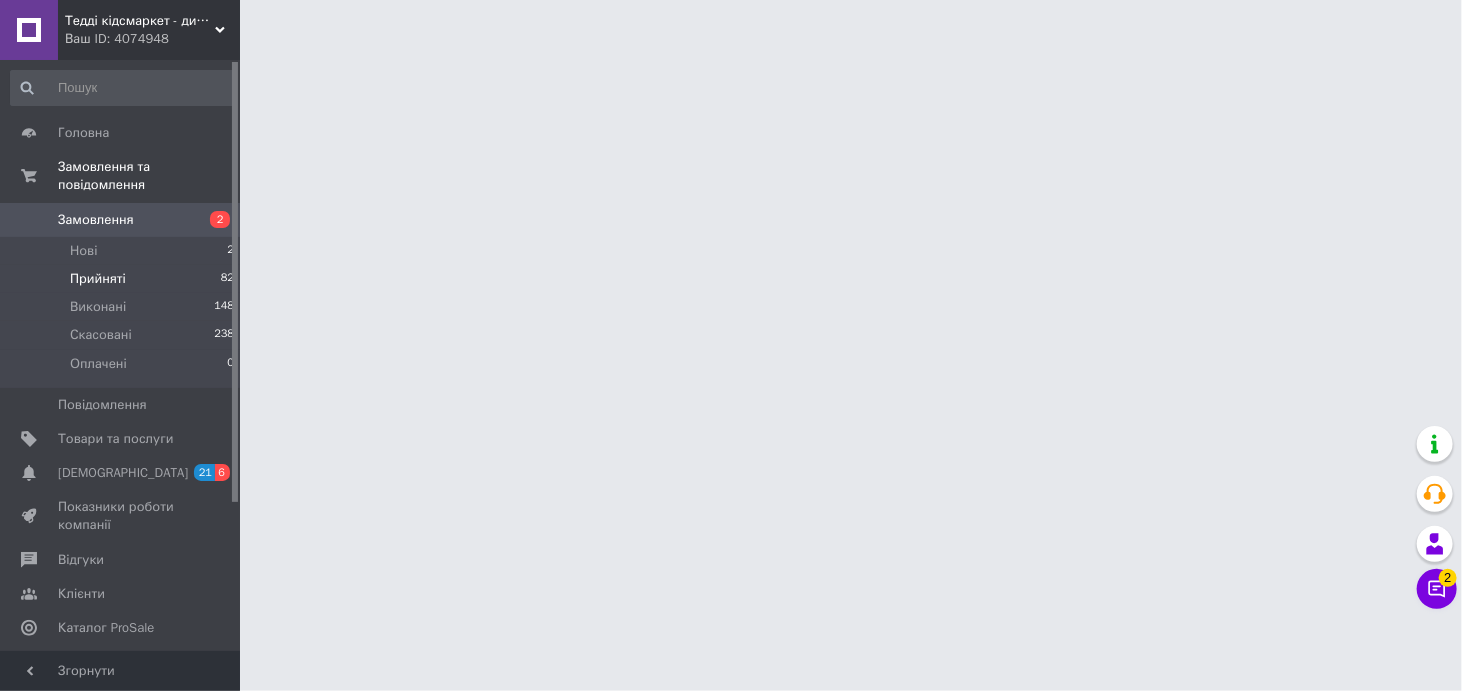 click on "Прийняті" at bounding box center [98, 279] 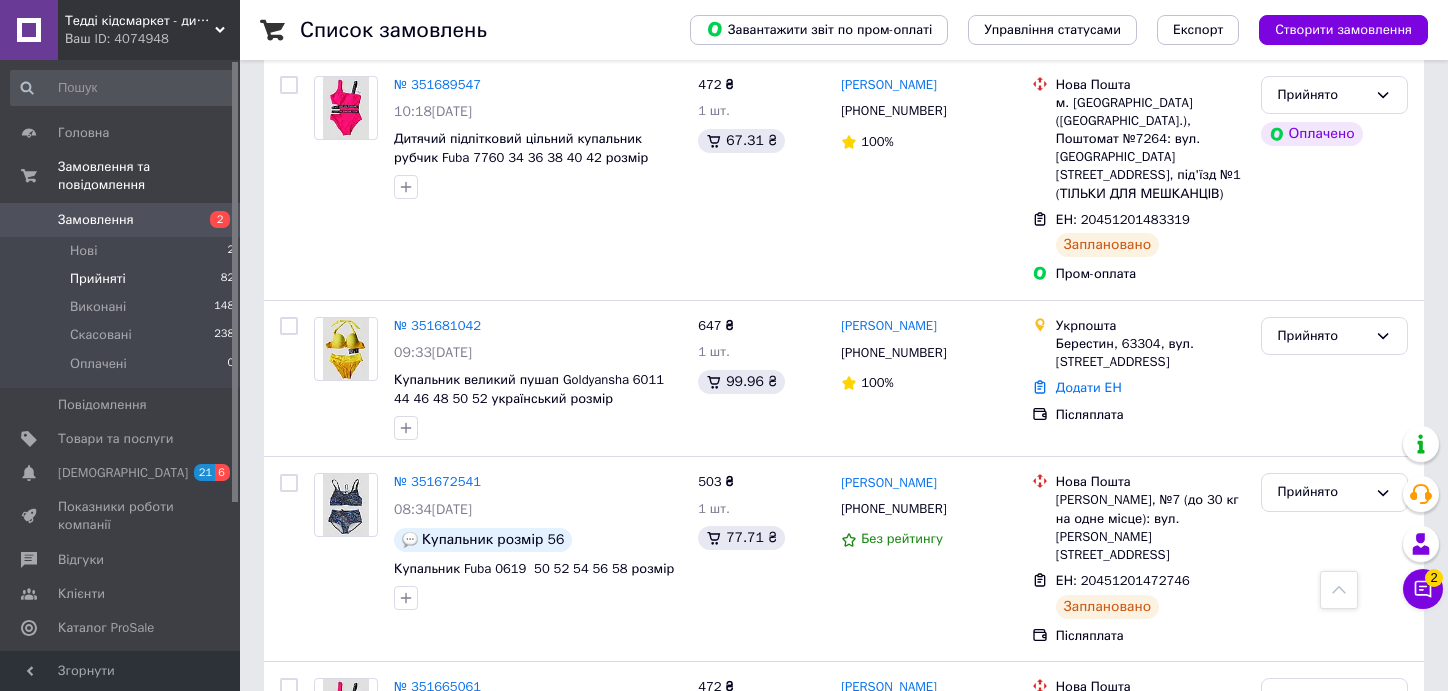 scroll, scrollTop: 3466, scrollLeft: 0, axis: vertical 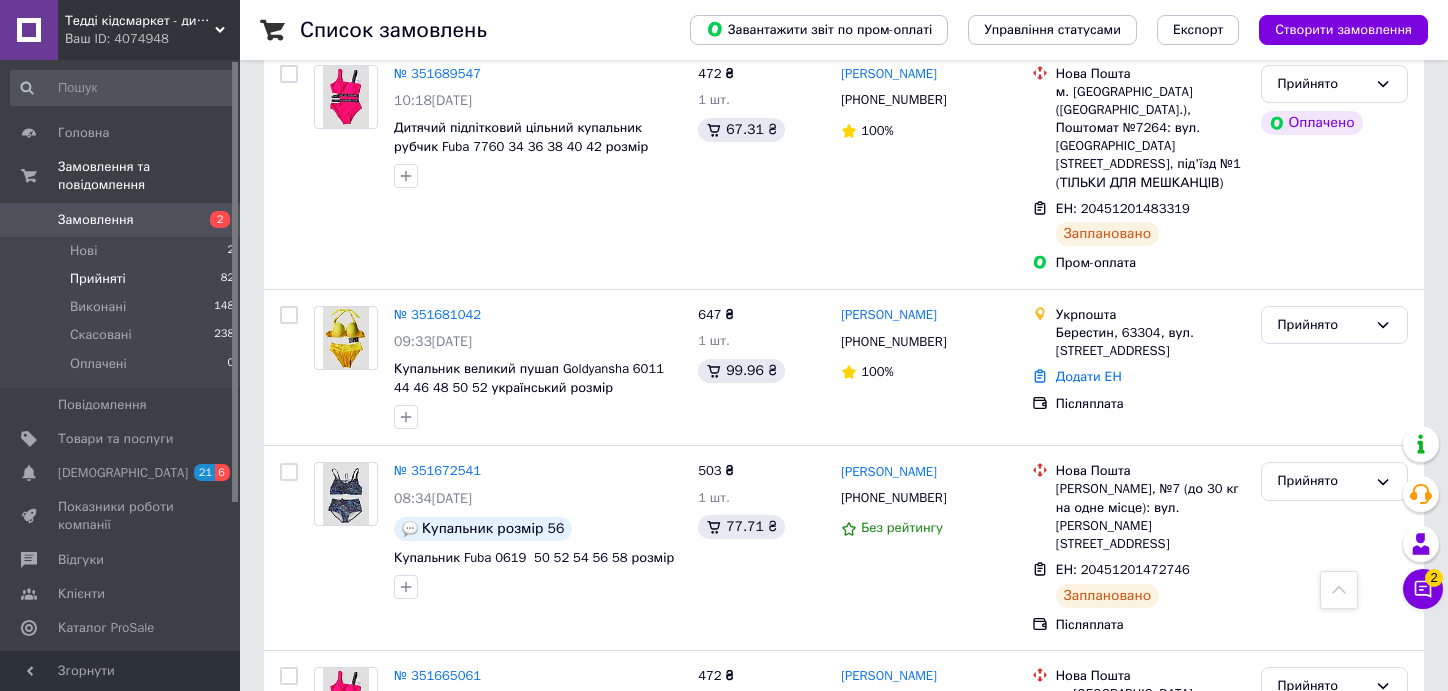 click on "2" at bounding box center (327, 936) 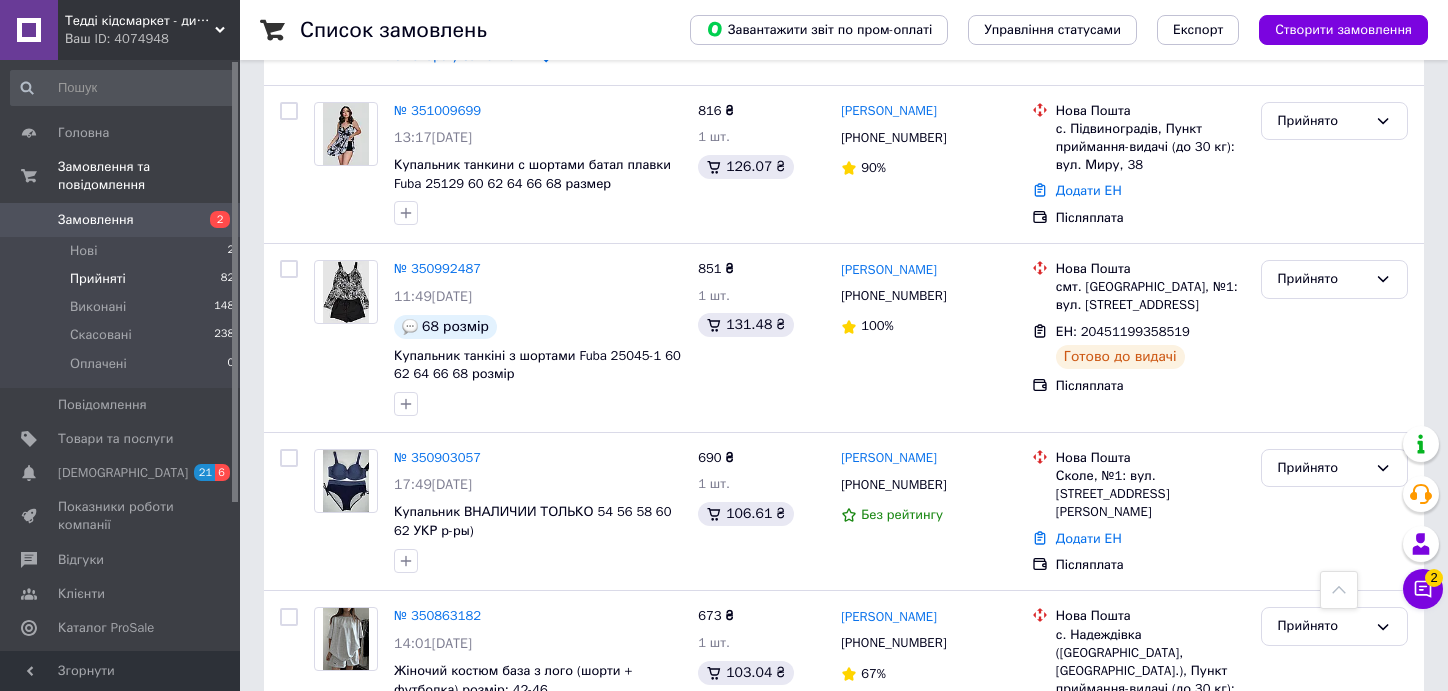 scroll, scrollTop: 3290, scrollLeft: 0, axis: vertical 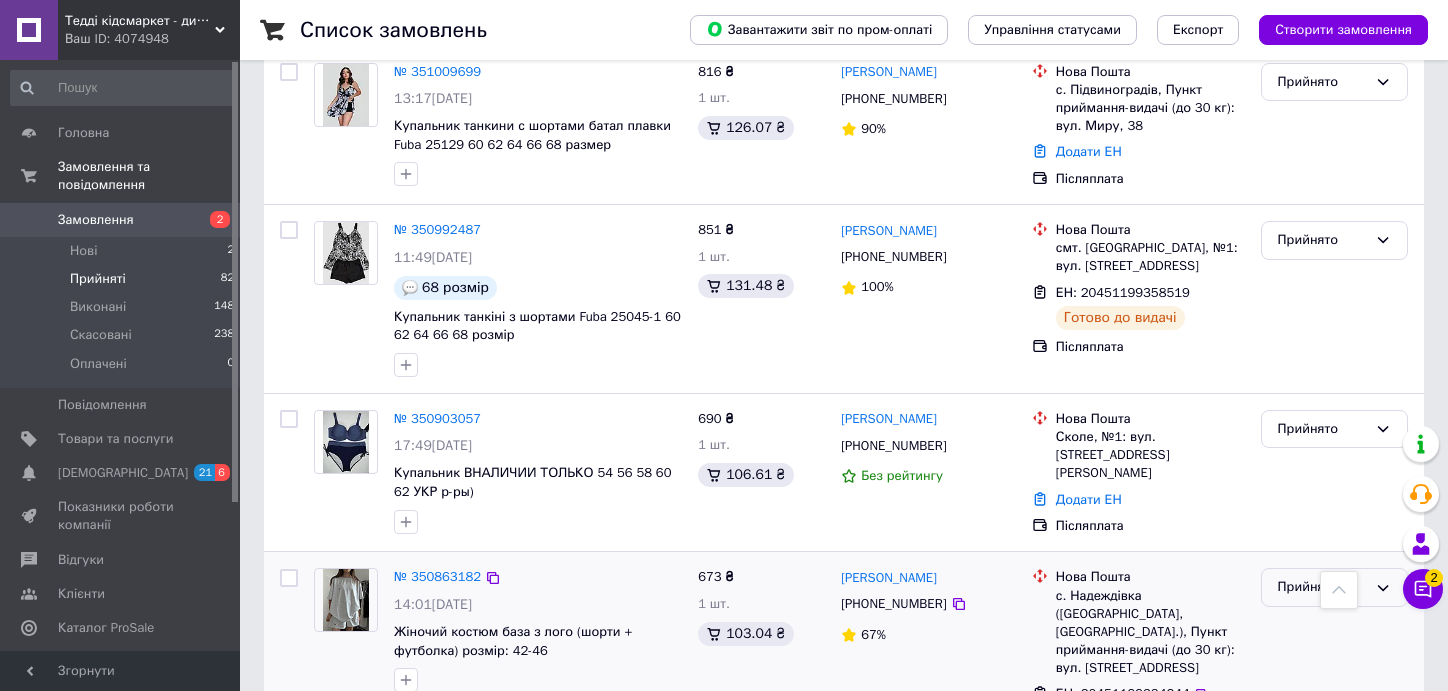 click on "Прийнято" at bounding box center (1322, 587) 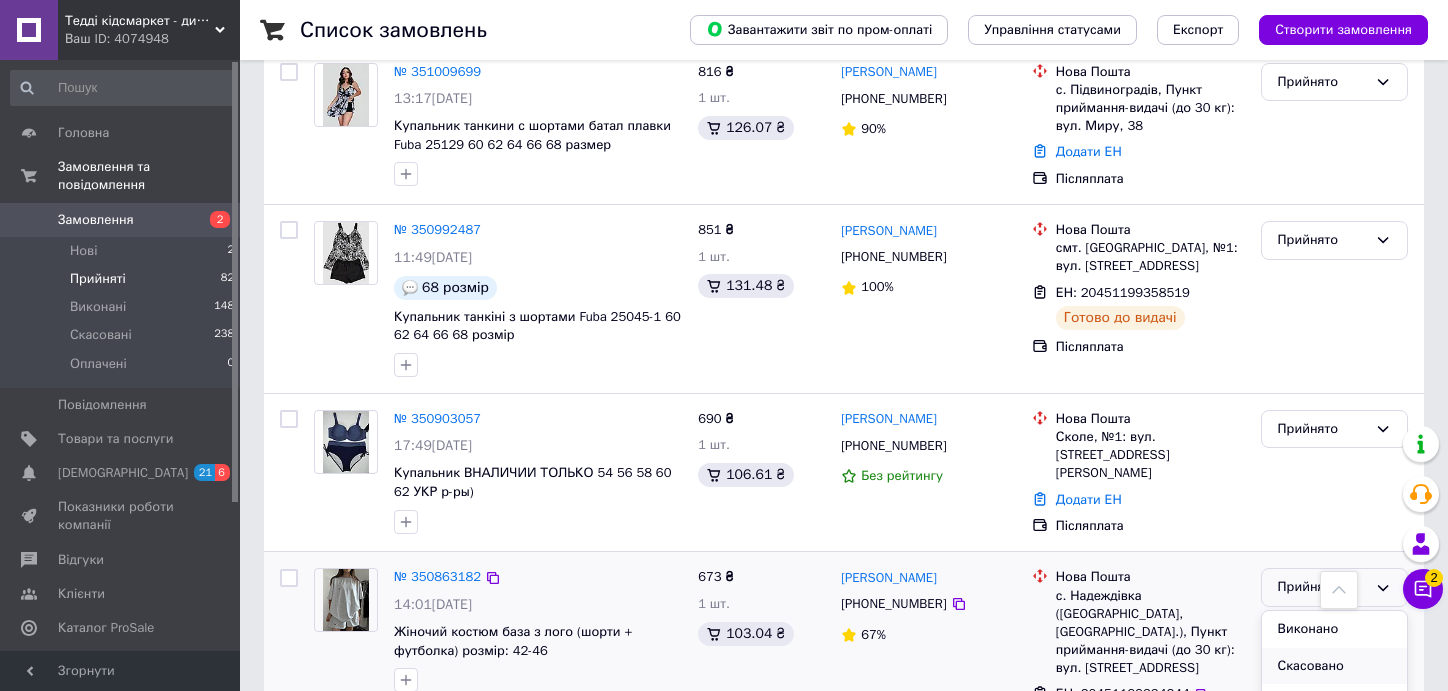 click on "Скасовано" at bounding box center [1334, 666] 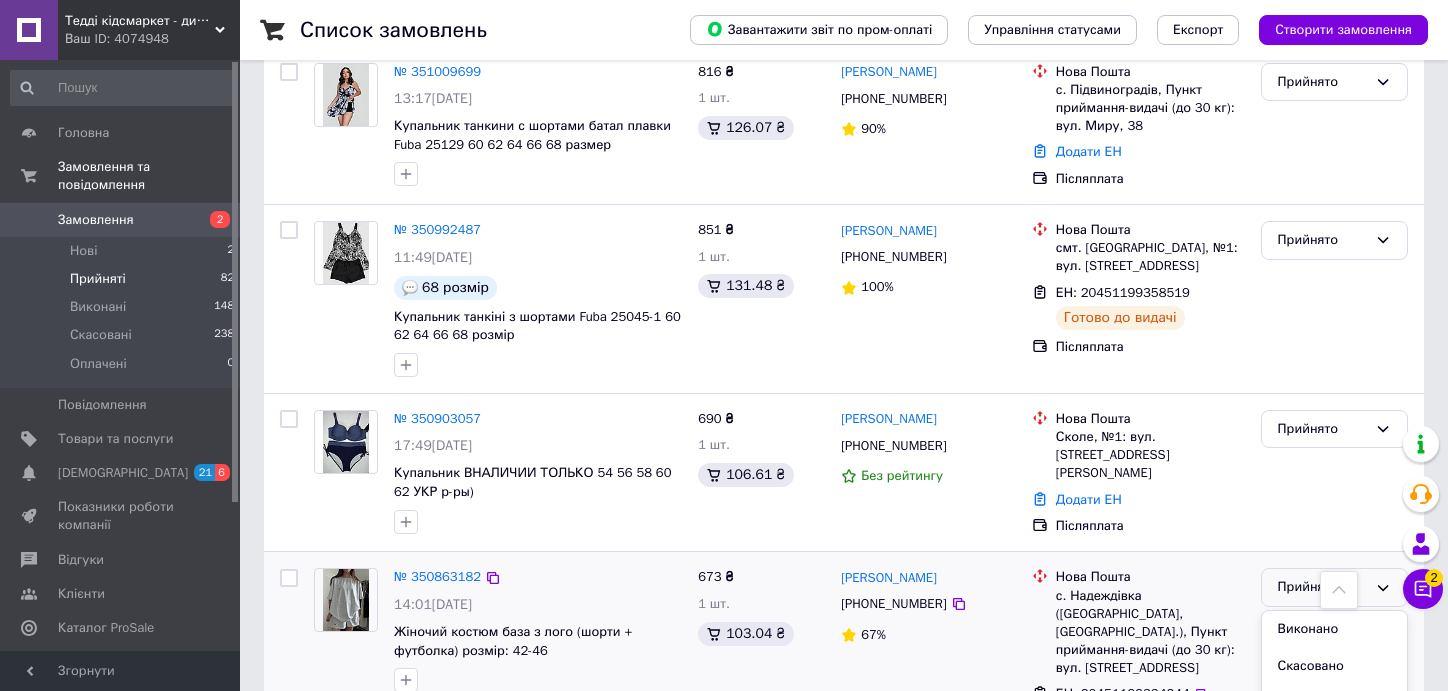click on "Прийнято Виконано Скасовано Оплачено" at bounding box center [1334, 663] 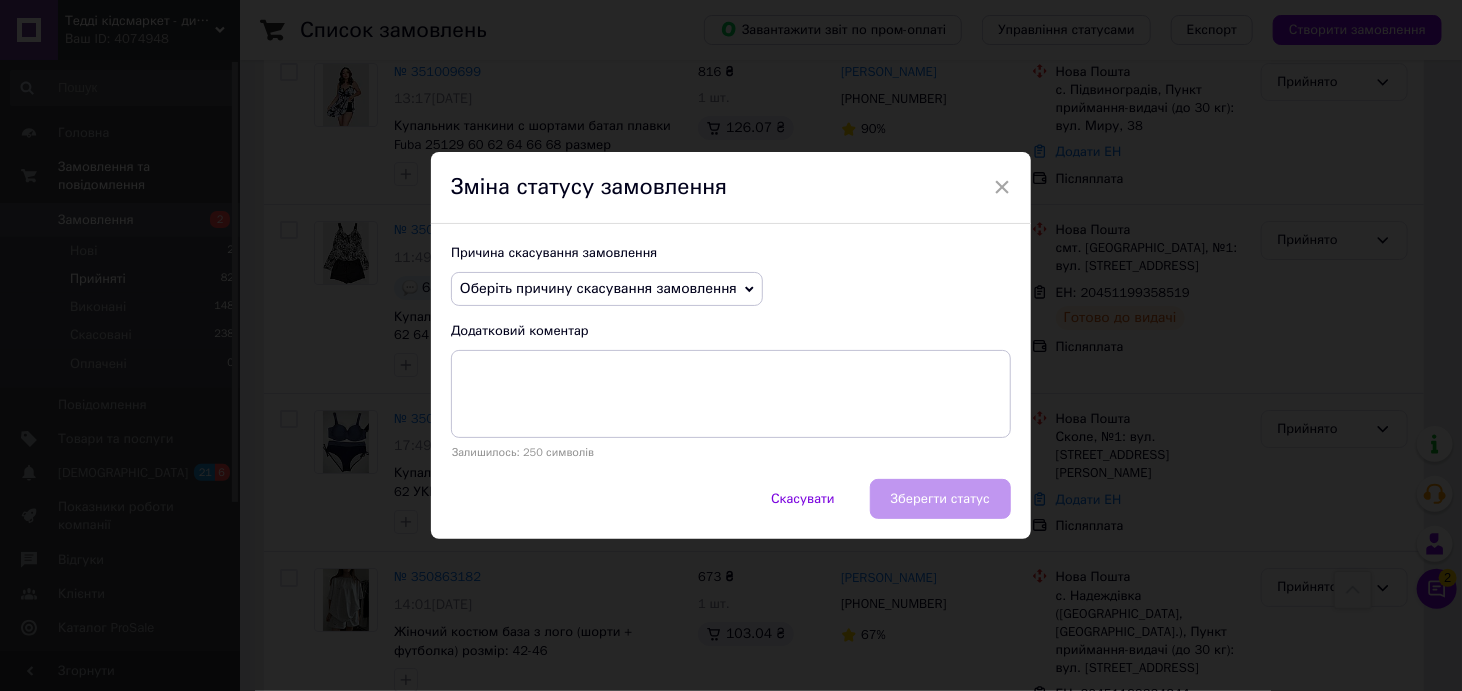 click on "Причина скасування замовлення Оберіть причину скасування замовлення Немає в наявності Немає різновиду товару Оплата не надійшла На прохання покупця Замовлення-дублікат Не виходить додзвонитися Інше Додатковий коментар Залишилось: 250 символів" at bounding box center (731, 351) 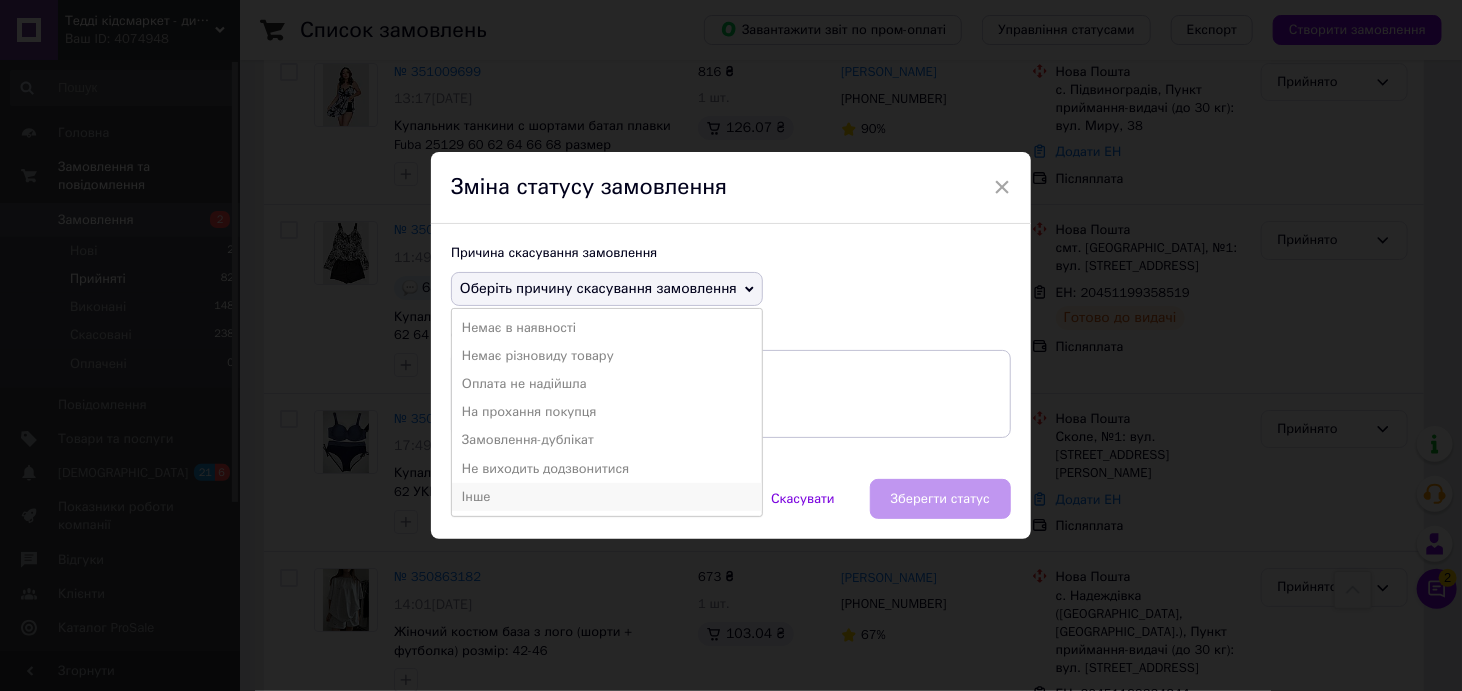 click on "Інше" at bounding box center (607, 497) 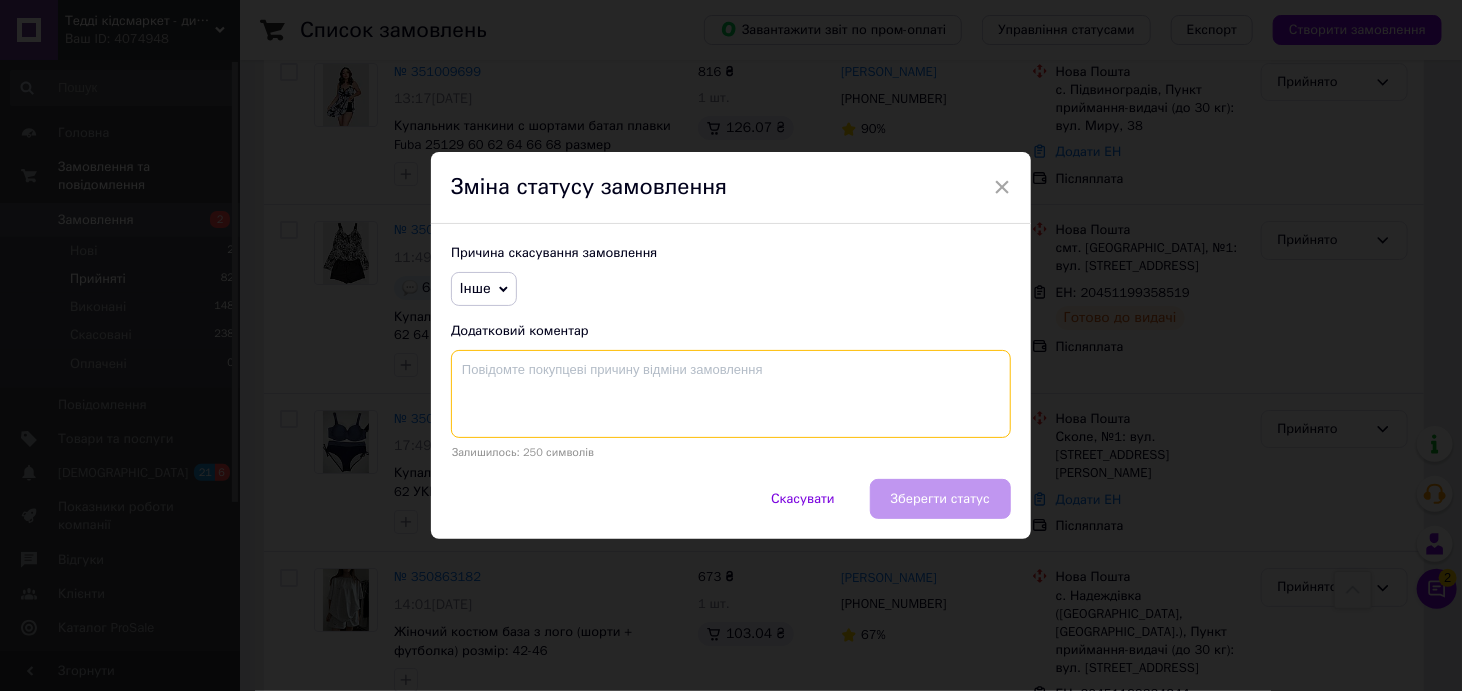 click at bounding box center [731, 394] 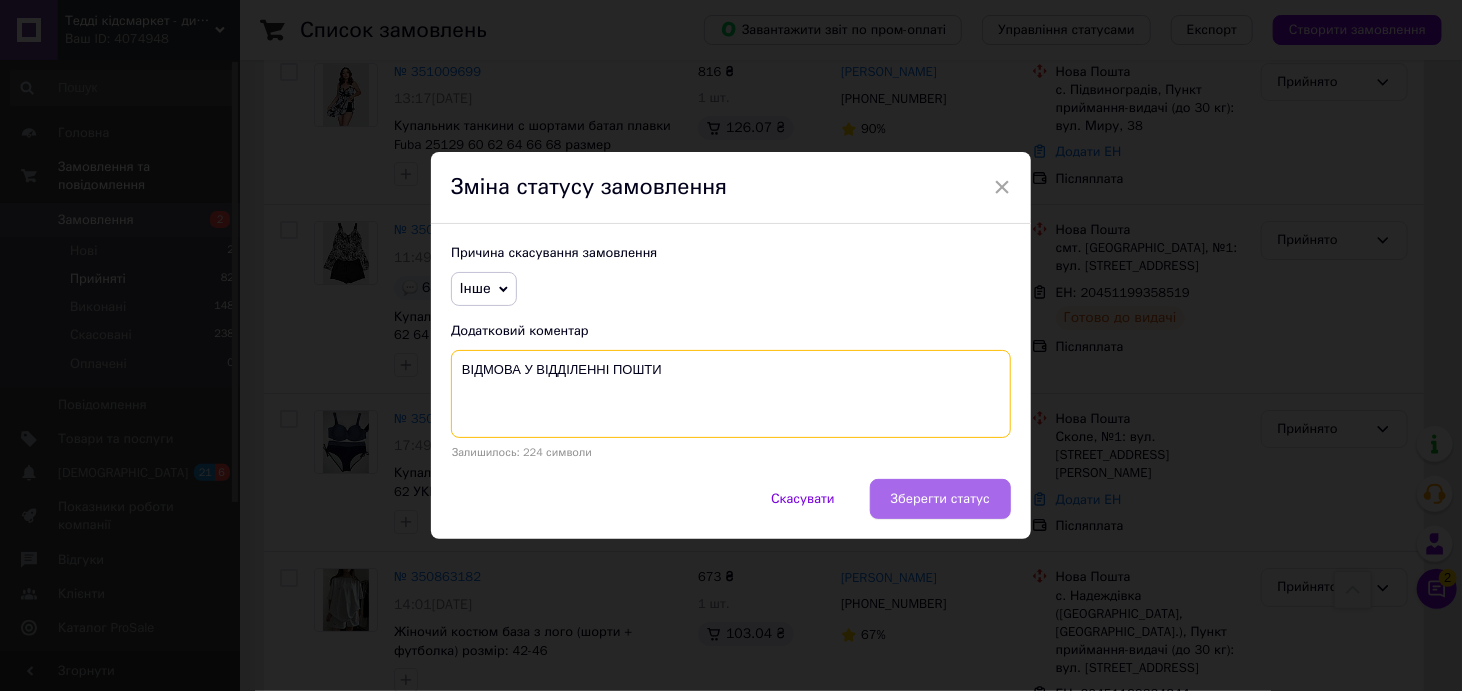type on "ВІДМОВА У ВІДДІЛЕННІ ПОШТИ" 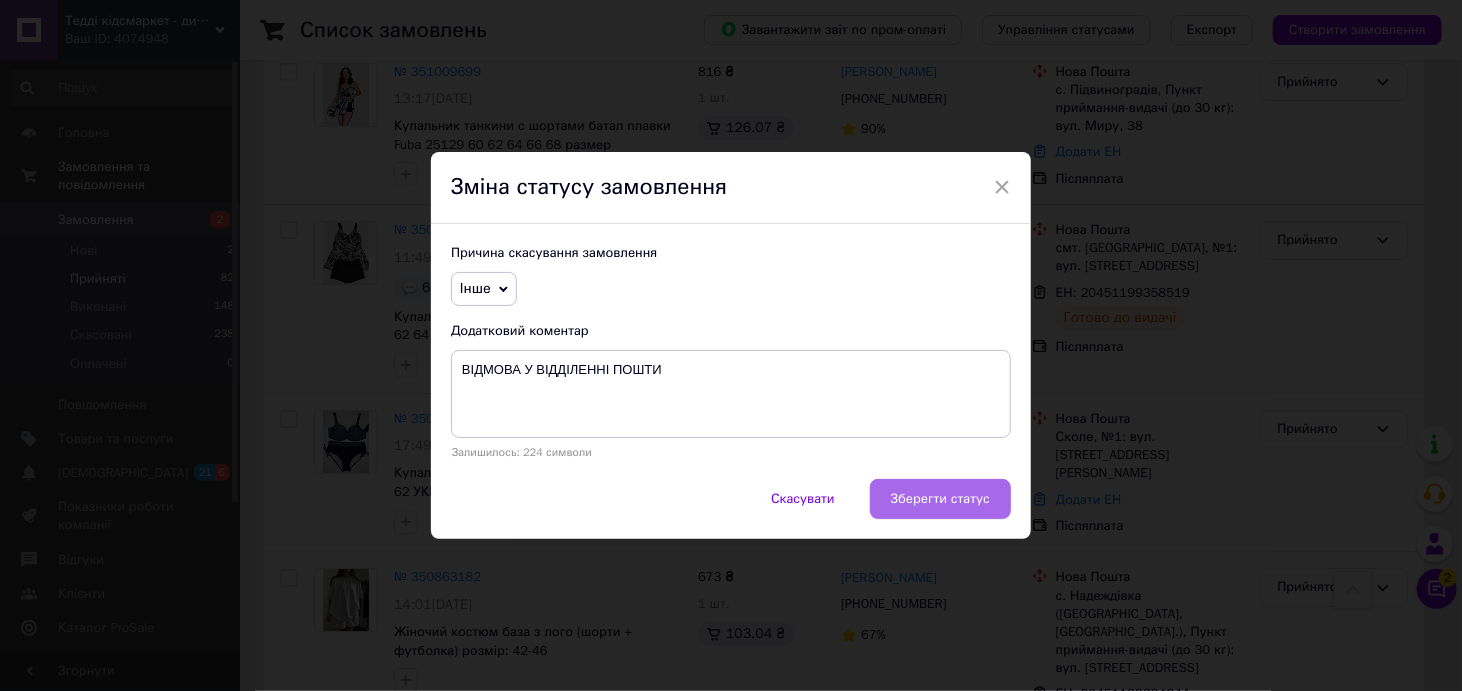 click on "Зберегти статус" at bounding box center [940, 499] 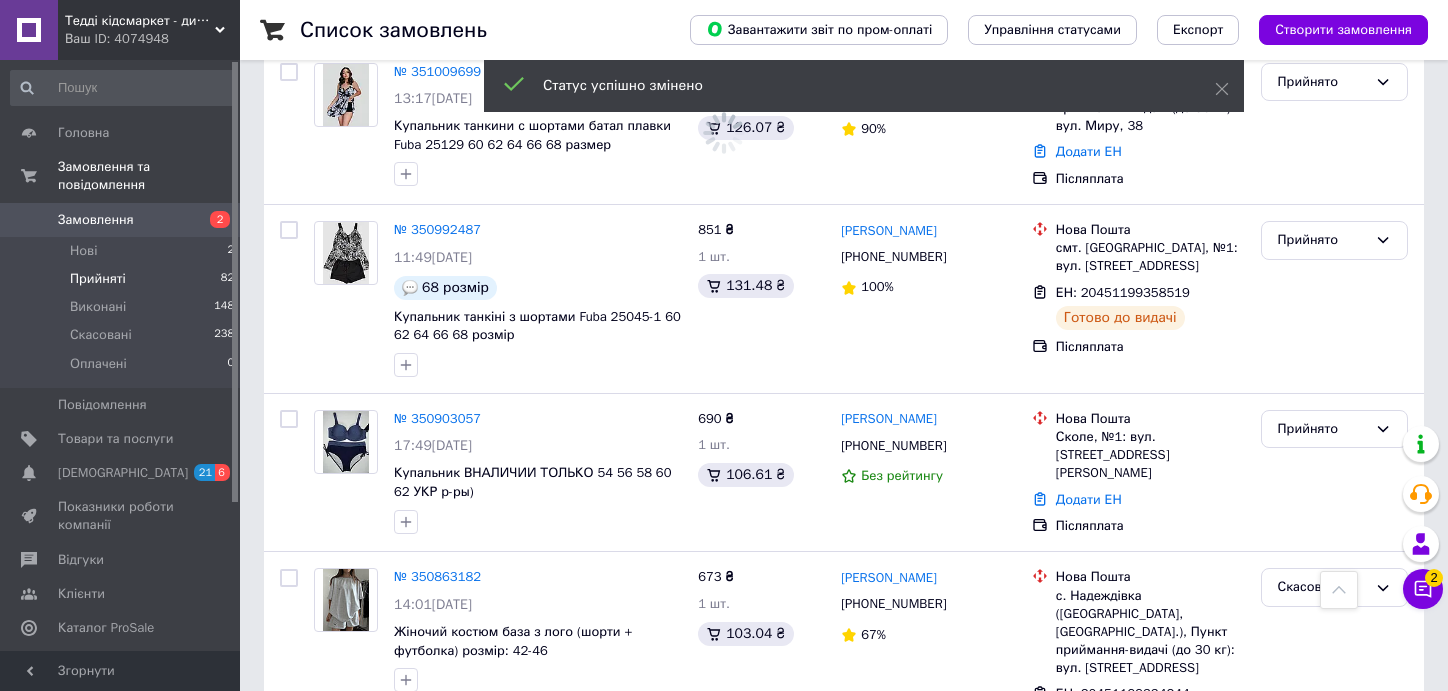 click on "3" at bounding box center (494, 819) 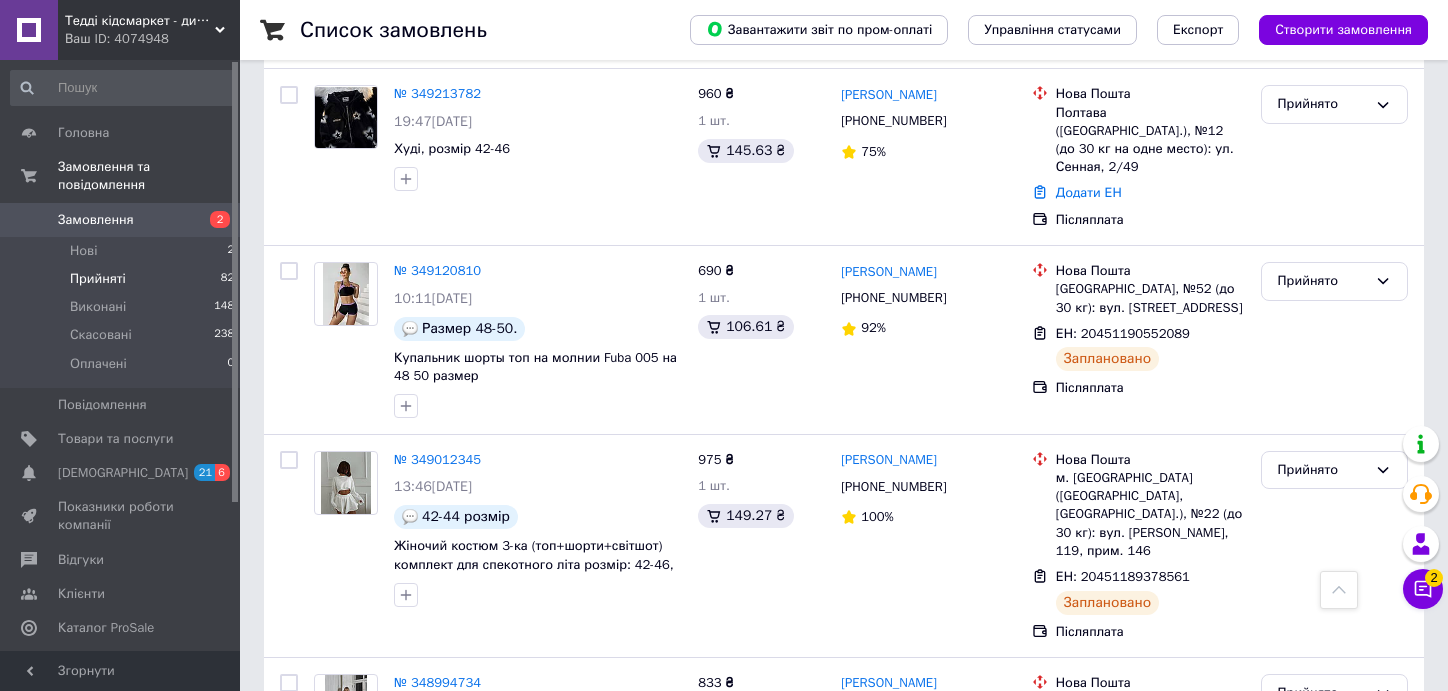 scroll, scrollTop: 3096, scrollLeft: 0, axis: vertical 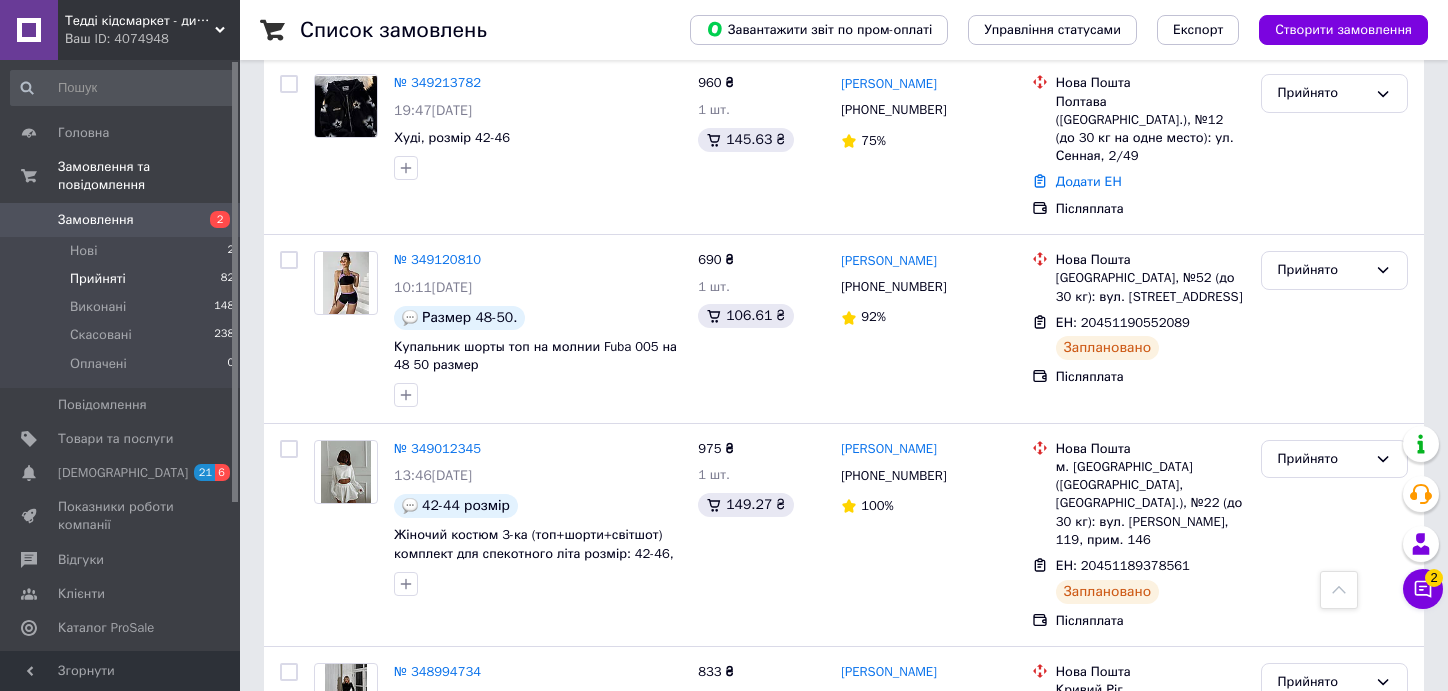 click on "2" at bounding box center [449, 886] 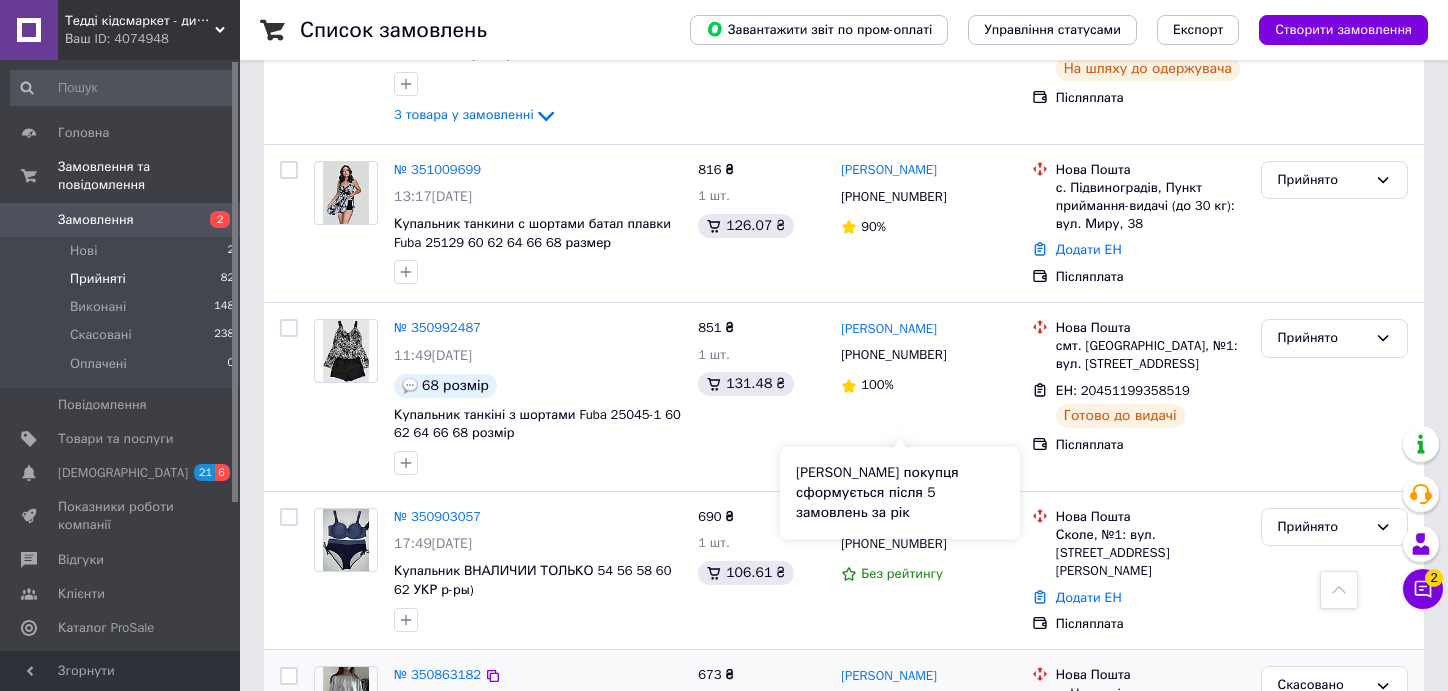 scroll, scrollTop: 3290, scrollLeft: 0, axis: vertical 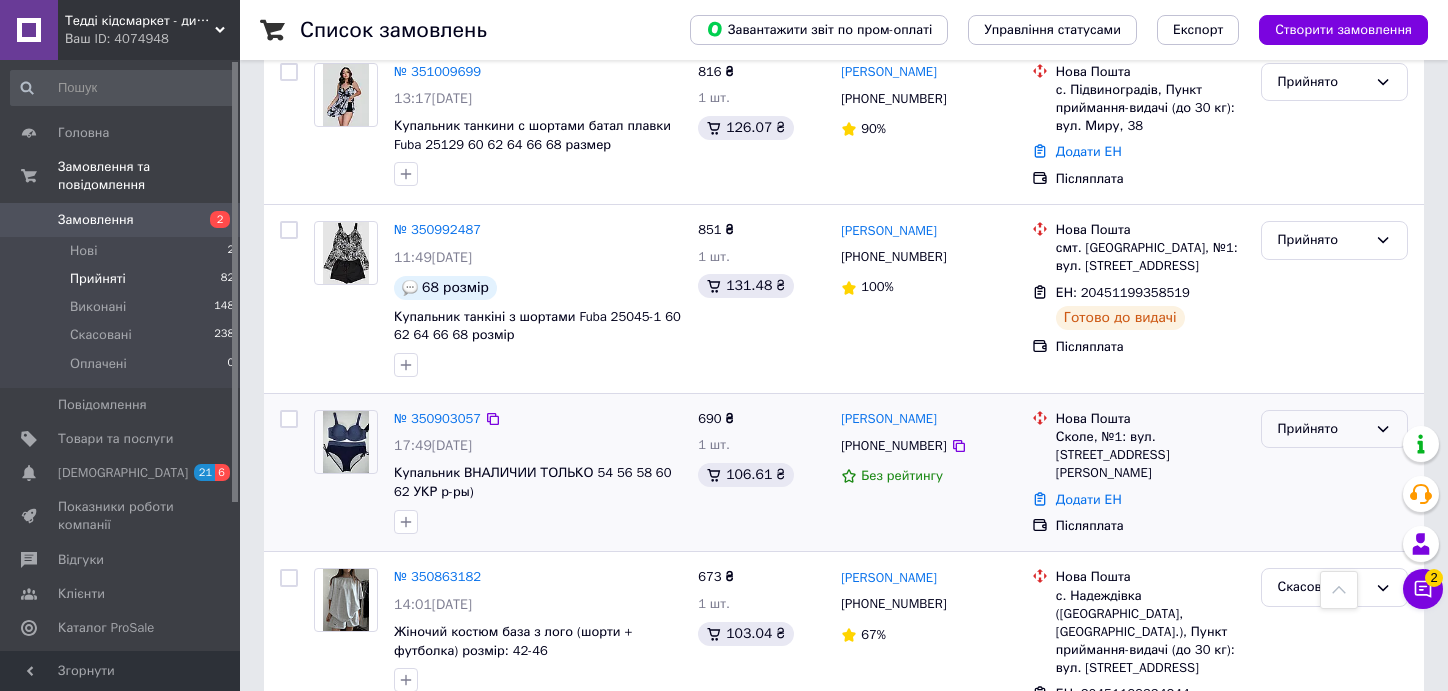 click on "Прийнято" at bounding box center (1322, 429) 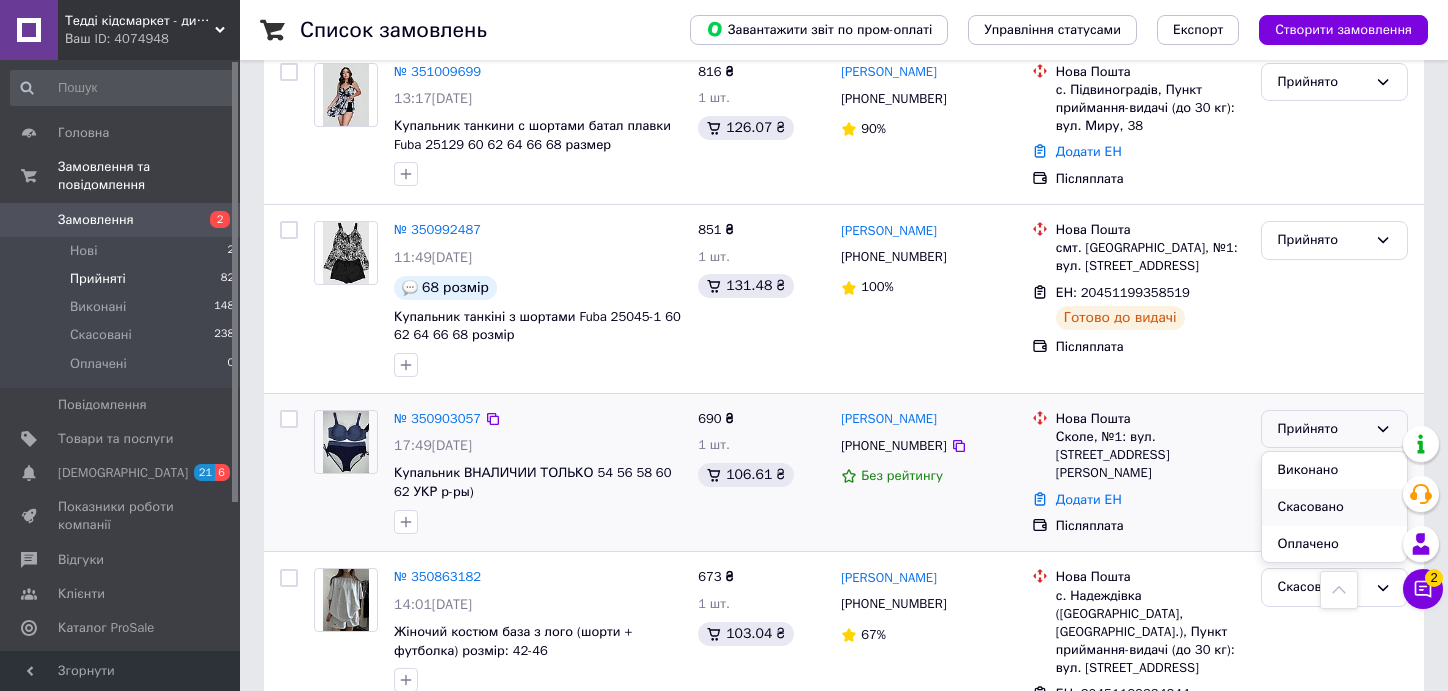 click on "Скасовано" at bounding box center (1334, 507) 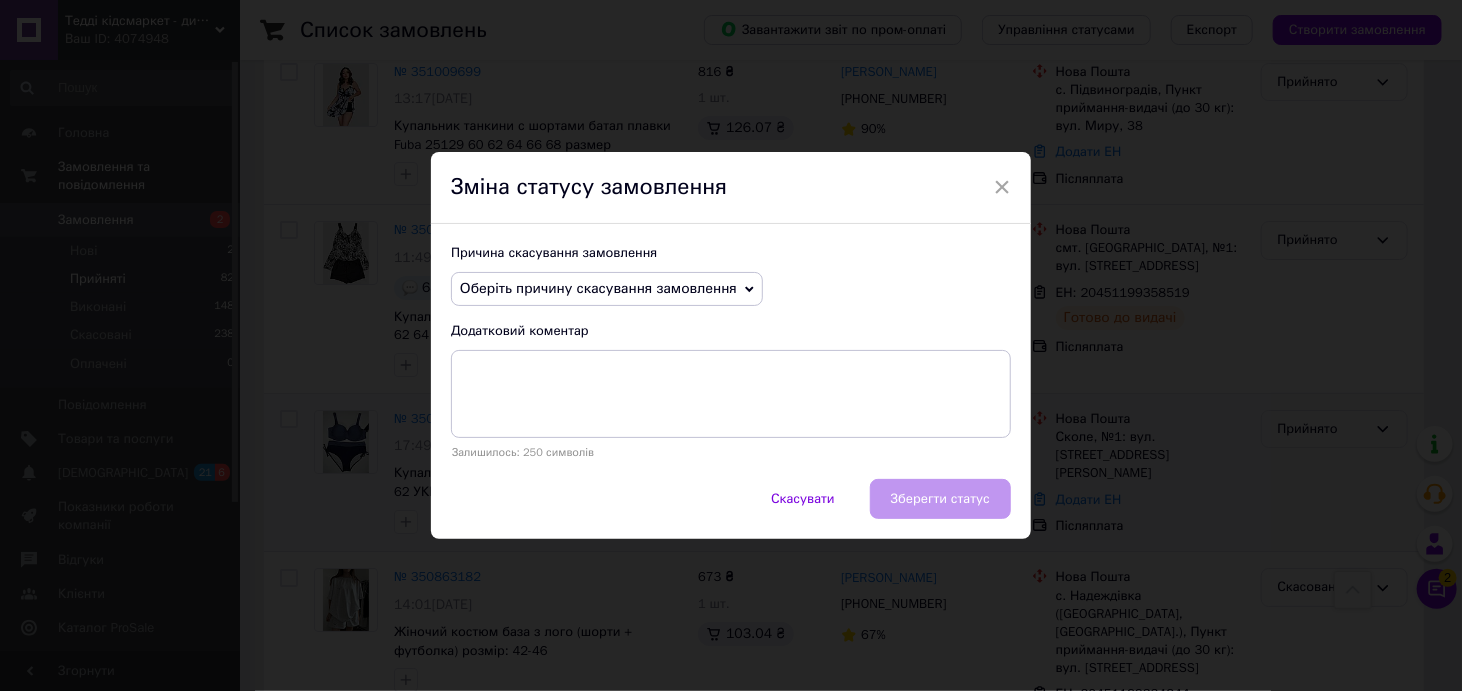 click on "Оберіть причину скасування замовлення" at bounding box center [607, 289] 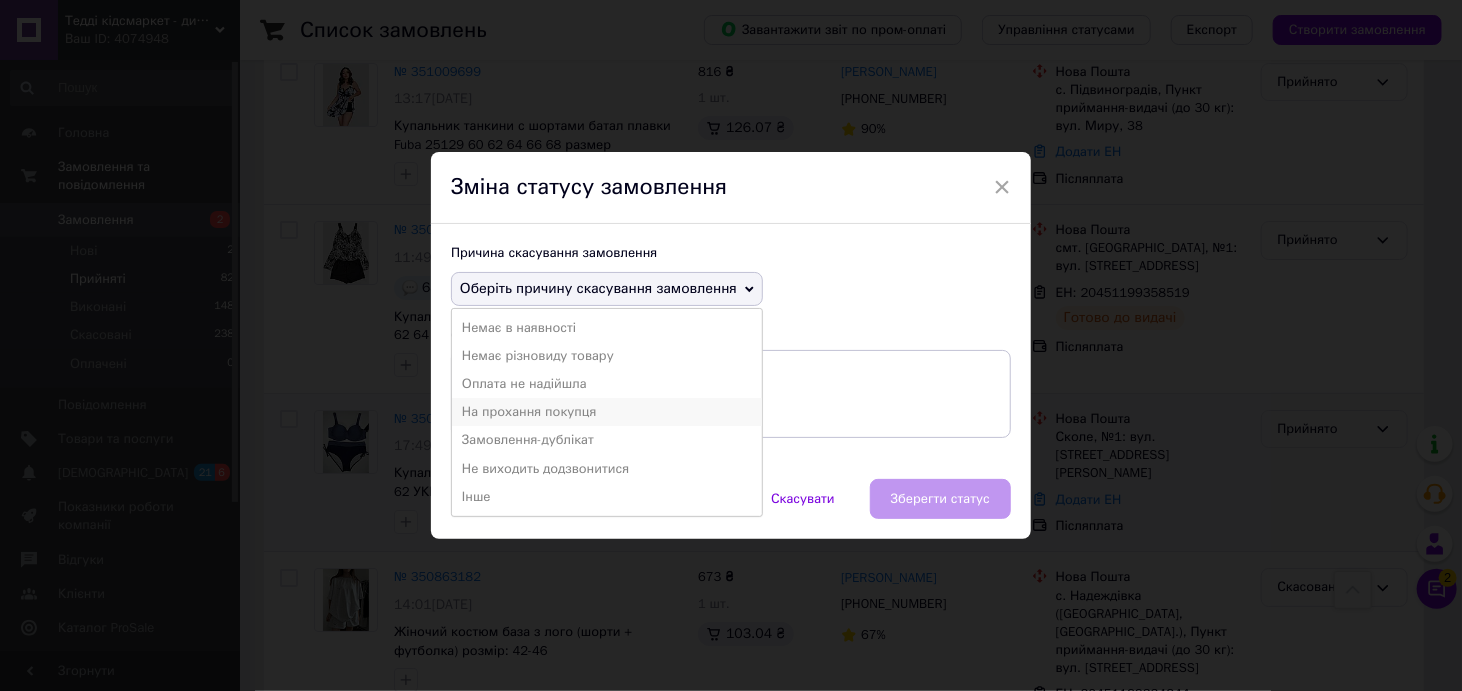 click on "На прохання покупця" at bounding box center [607, 412] 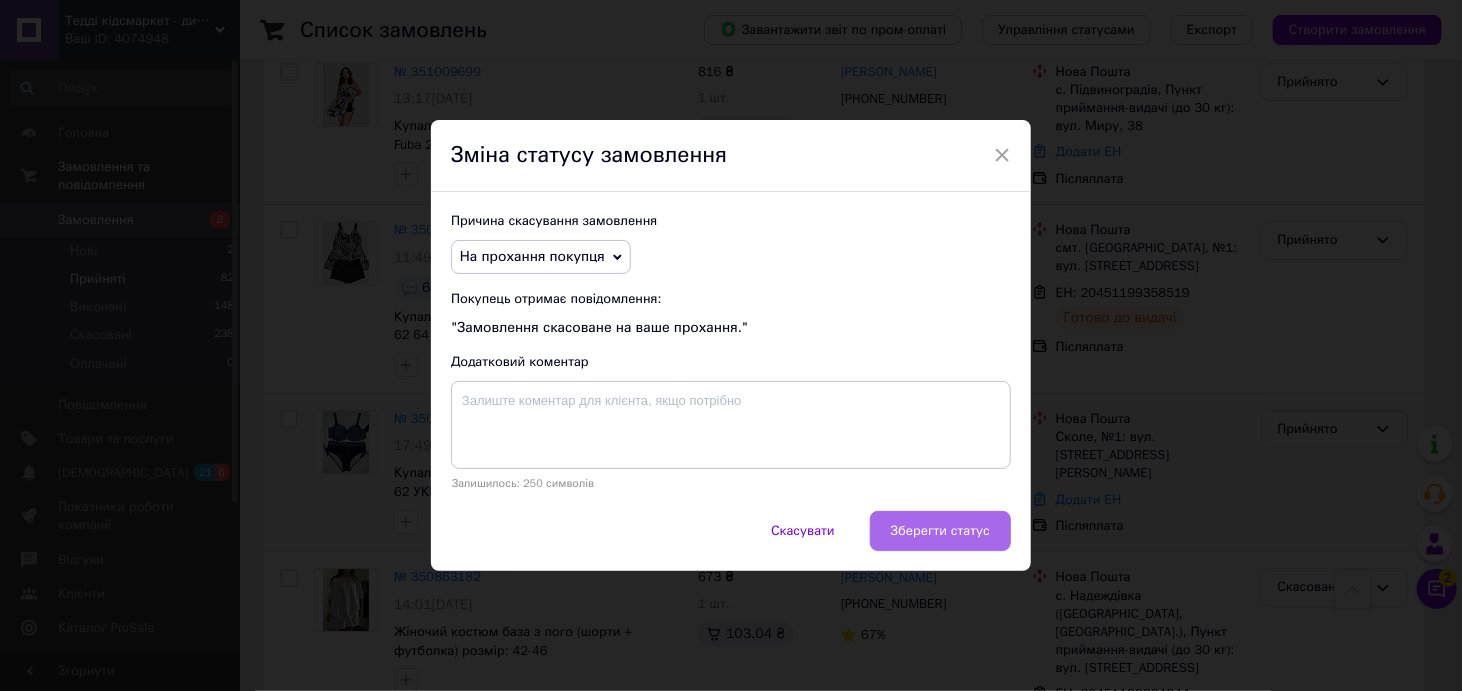 click on "Зберегти статус" at bounding box center (940, 531) 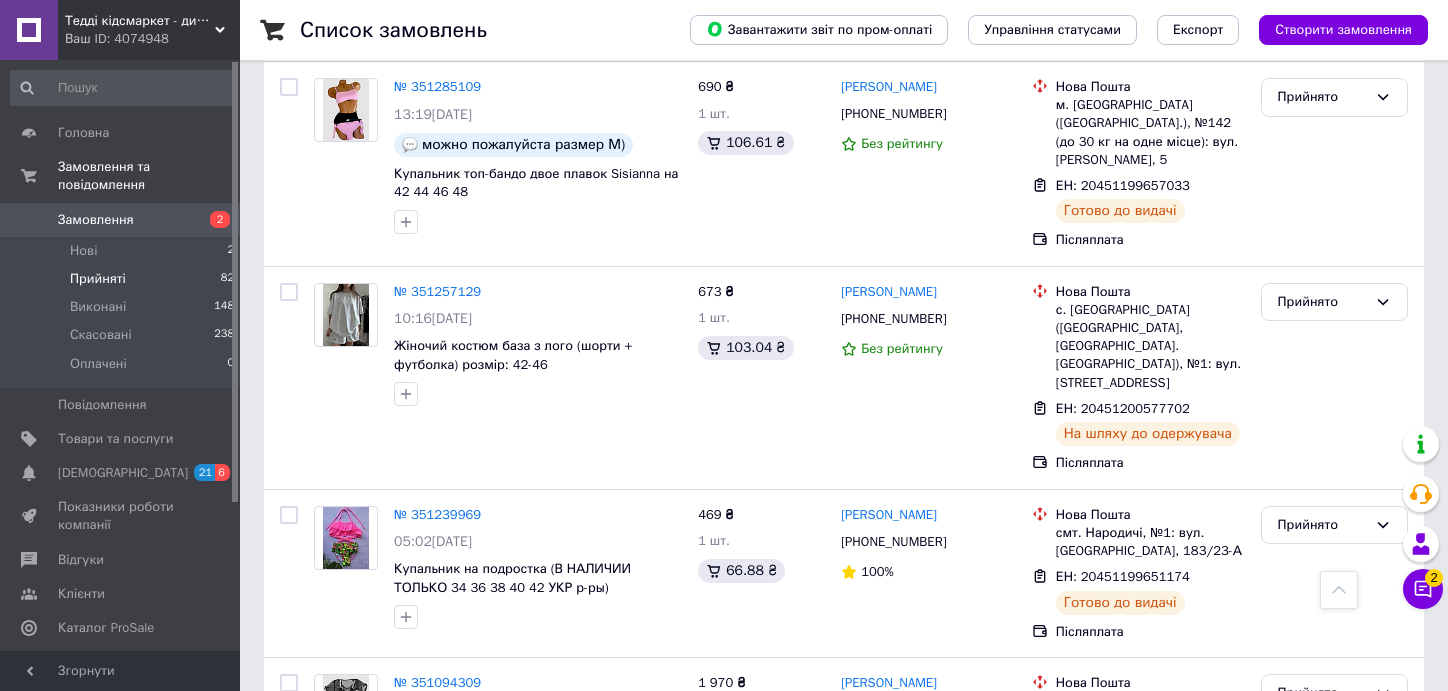 scroll, scrollTop: 2290, scrollLeft: 0, axis: vertical 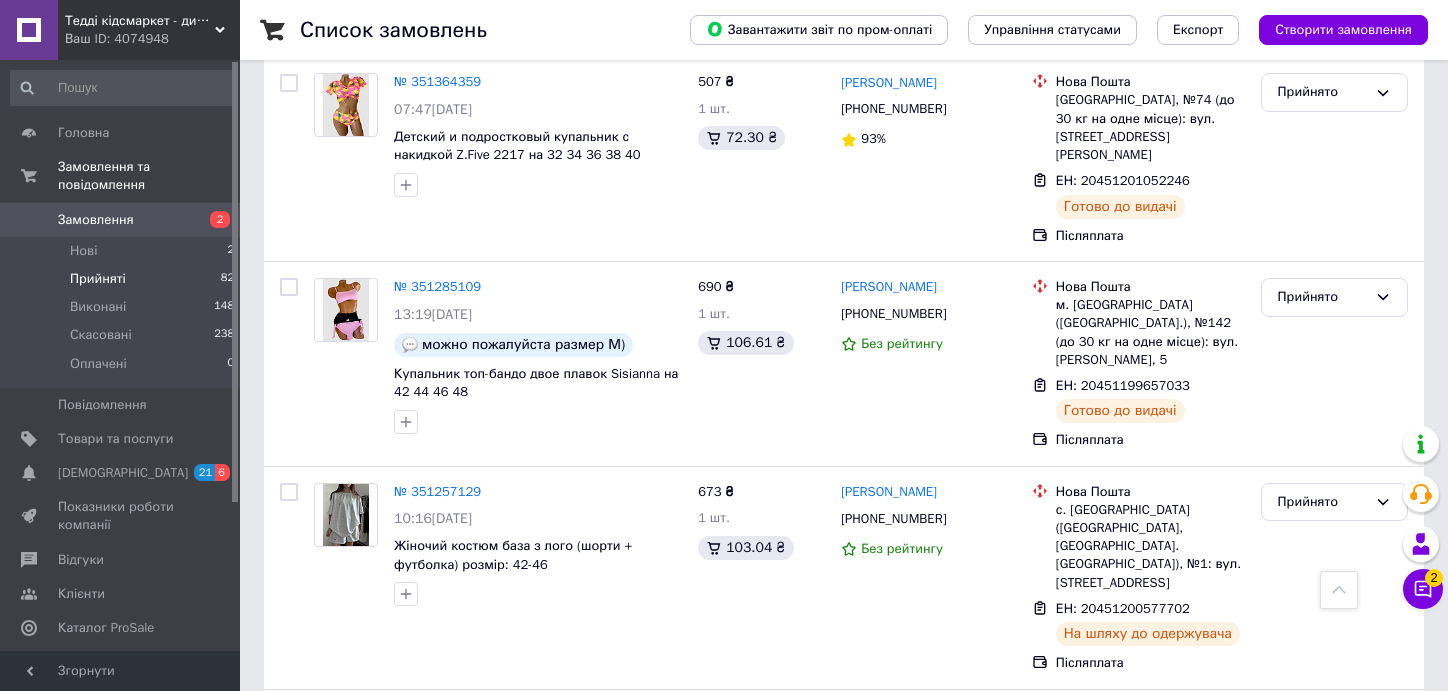 click on "Прийняті" at bounding box center [98, 279] 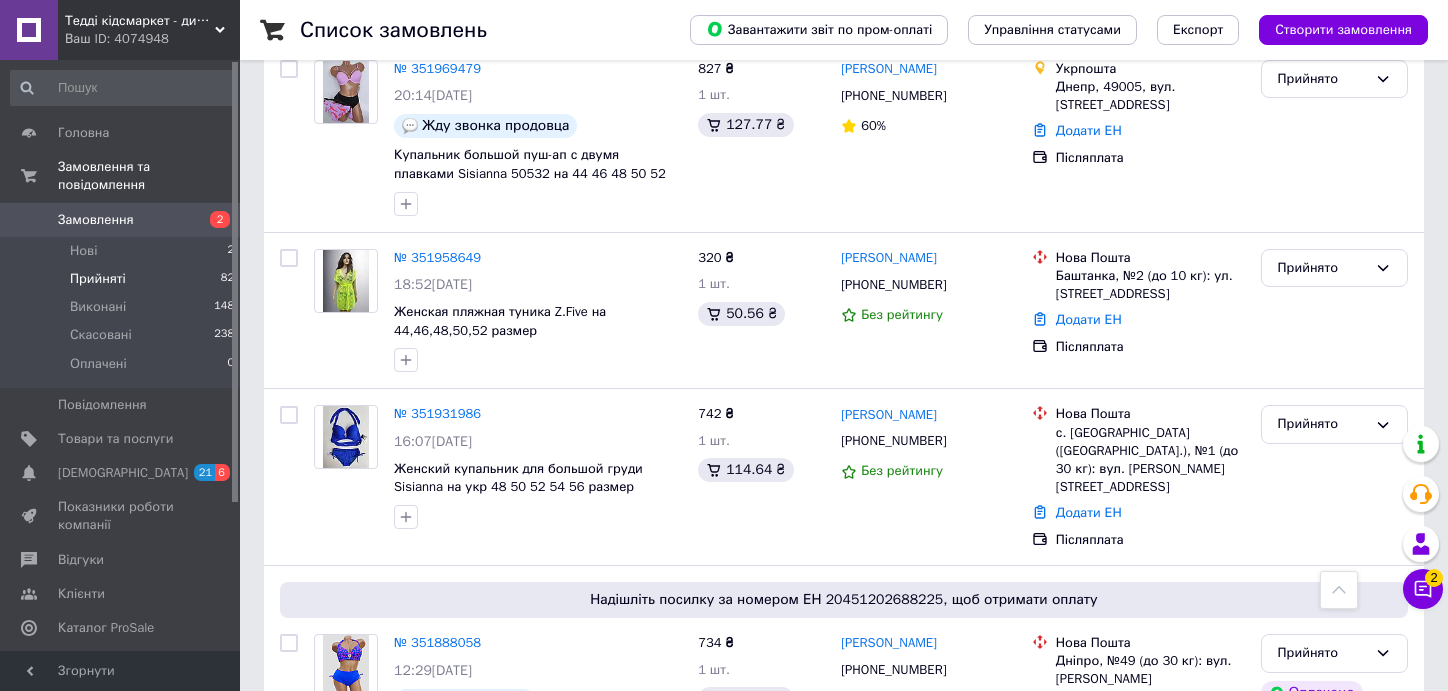 scroll, scrollTop: 500, scrollLeft: 0, axis: vertical 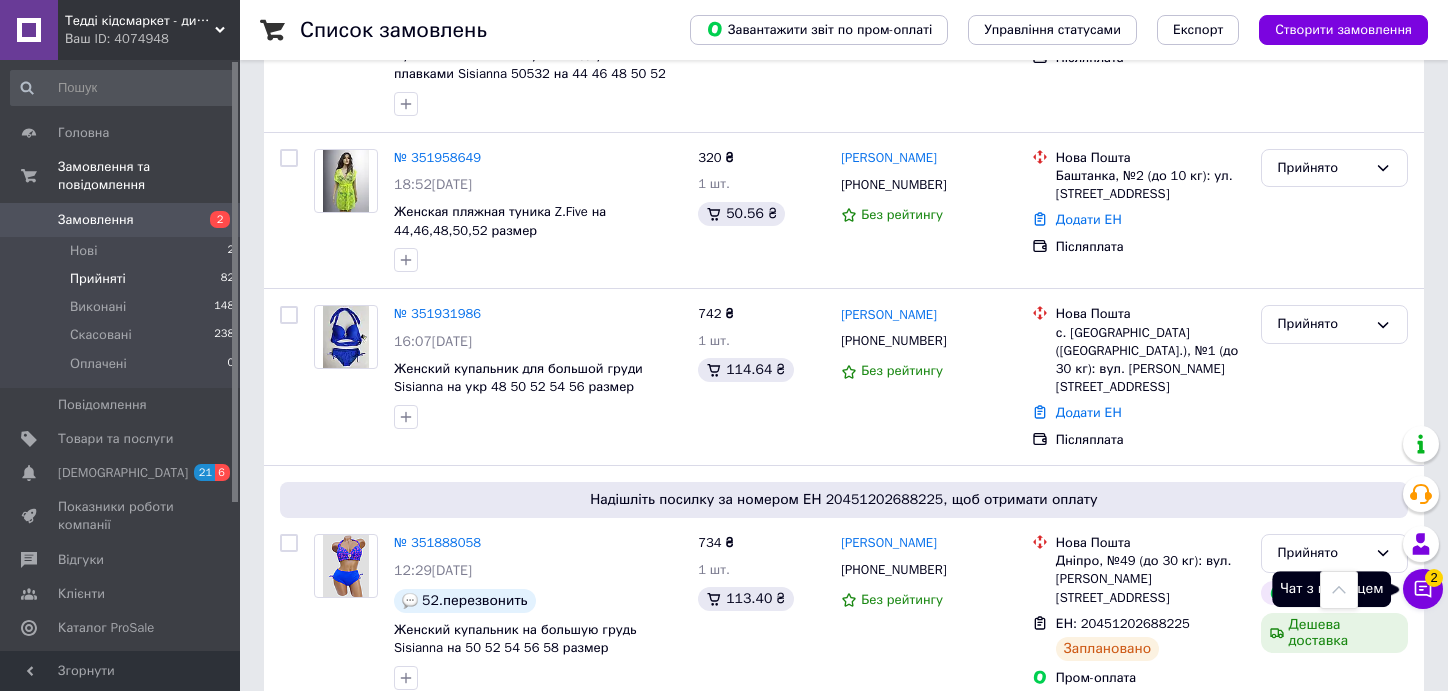 click on "Чат з покупцем 2" at bounding box center (1423, 589) 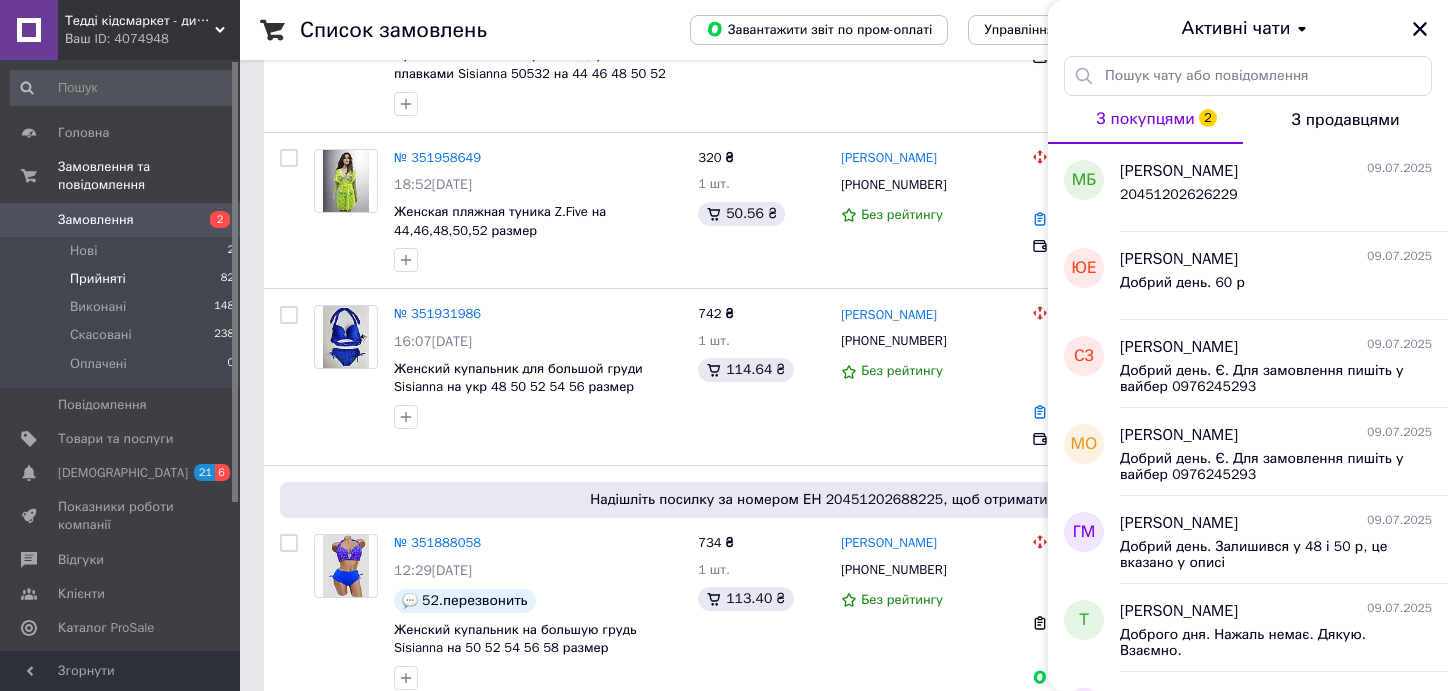 click on "З покупцями 2" at bounding box center (1145, 119) 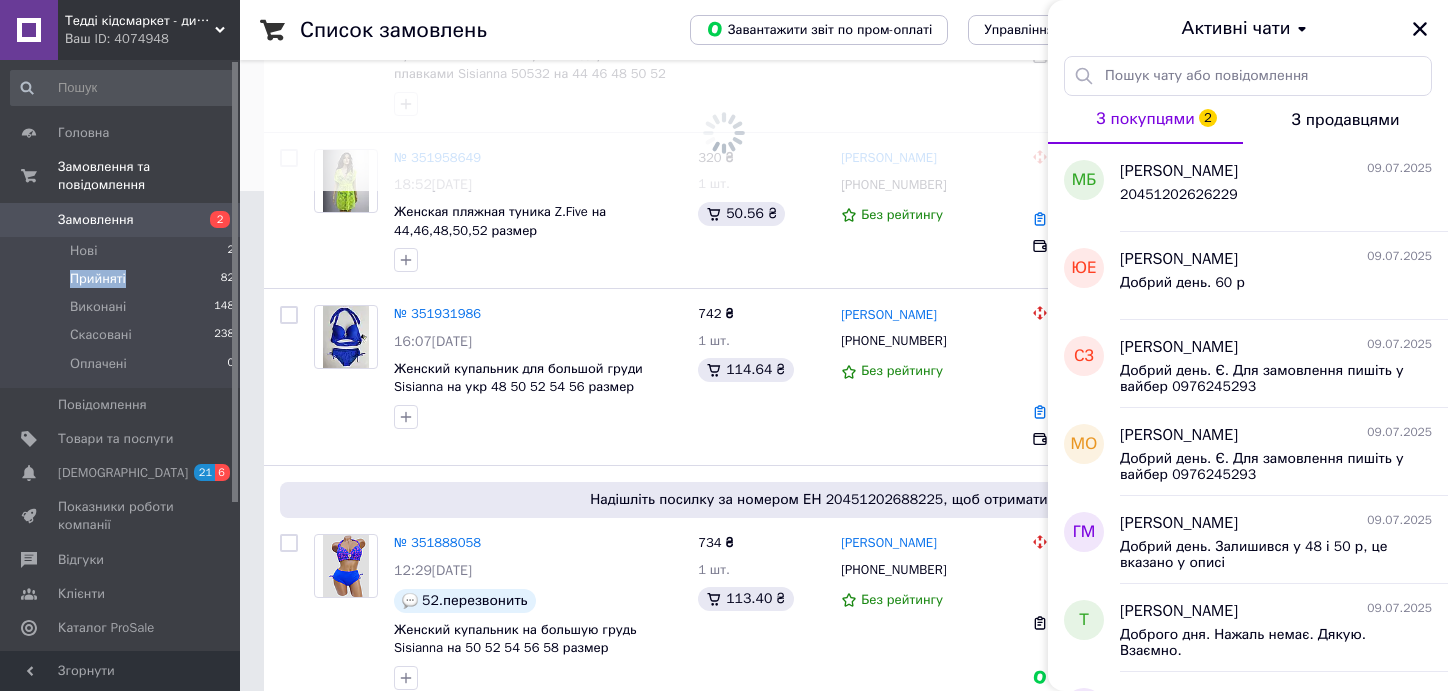 click on "Прийняті" at bounding box center [98, 279] 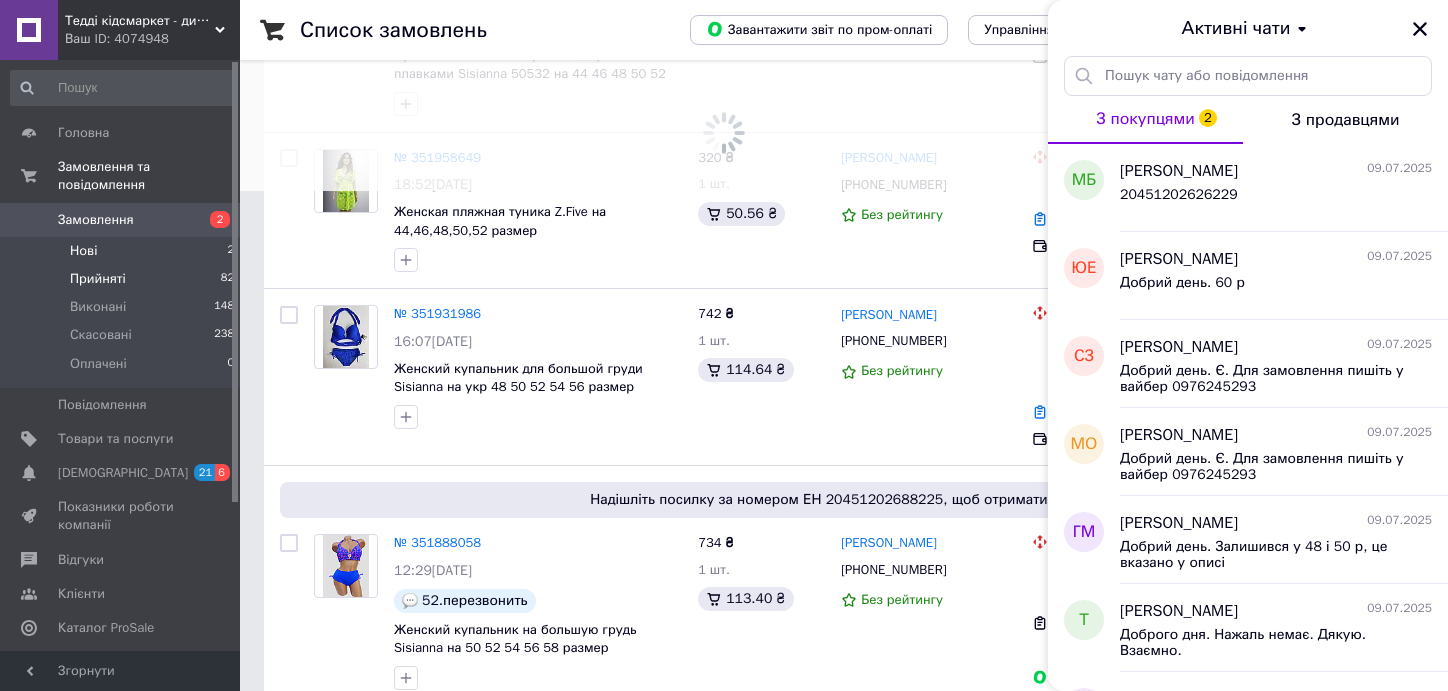 click on "Нові 2" at bounding box center (123, 251) 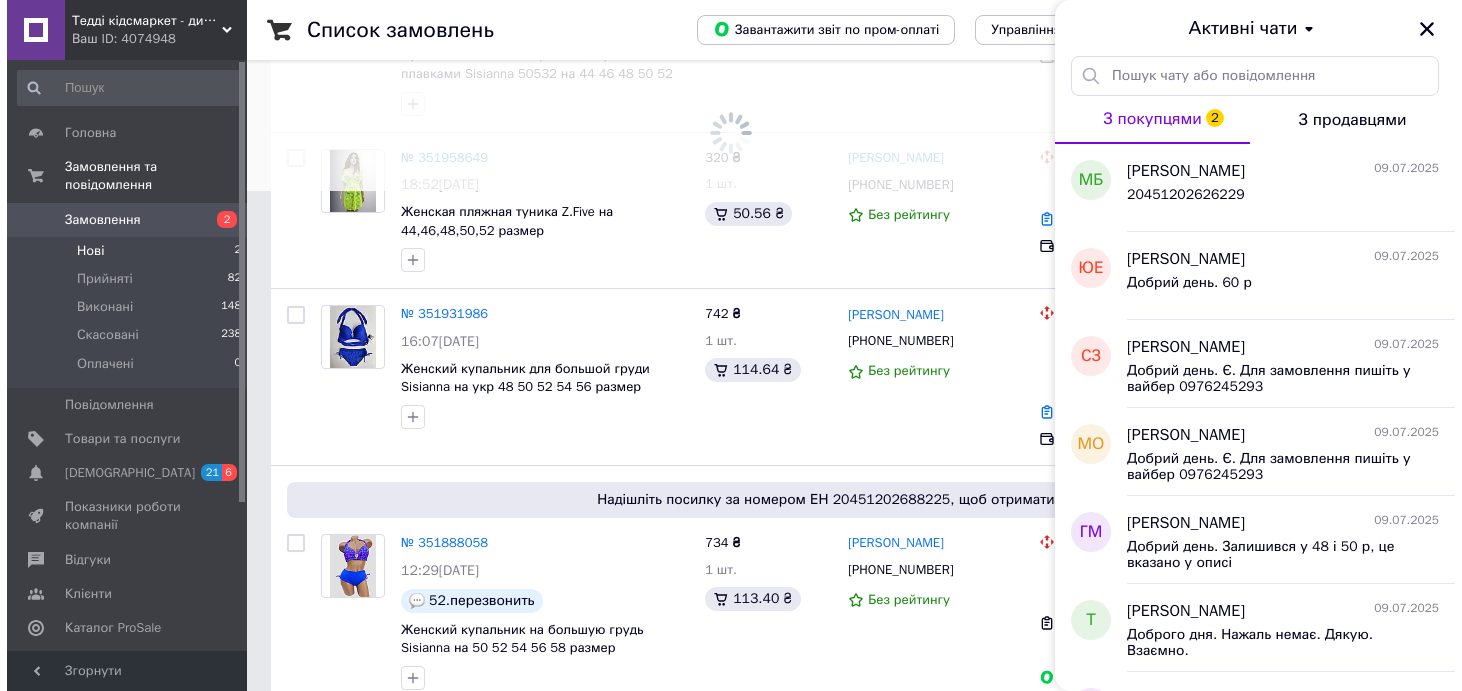 scroll, scrollTop: 0, scrollLeft: 0, axis: both 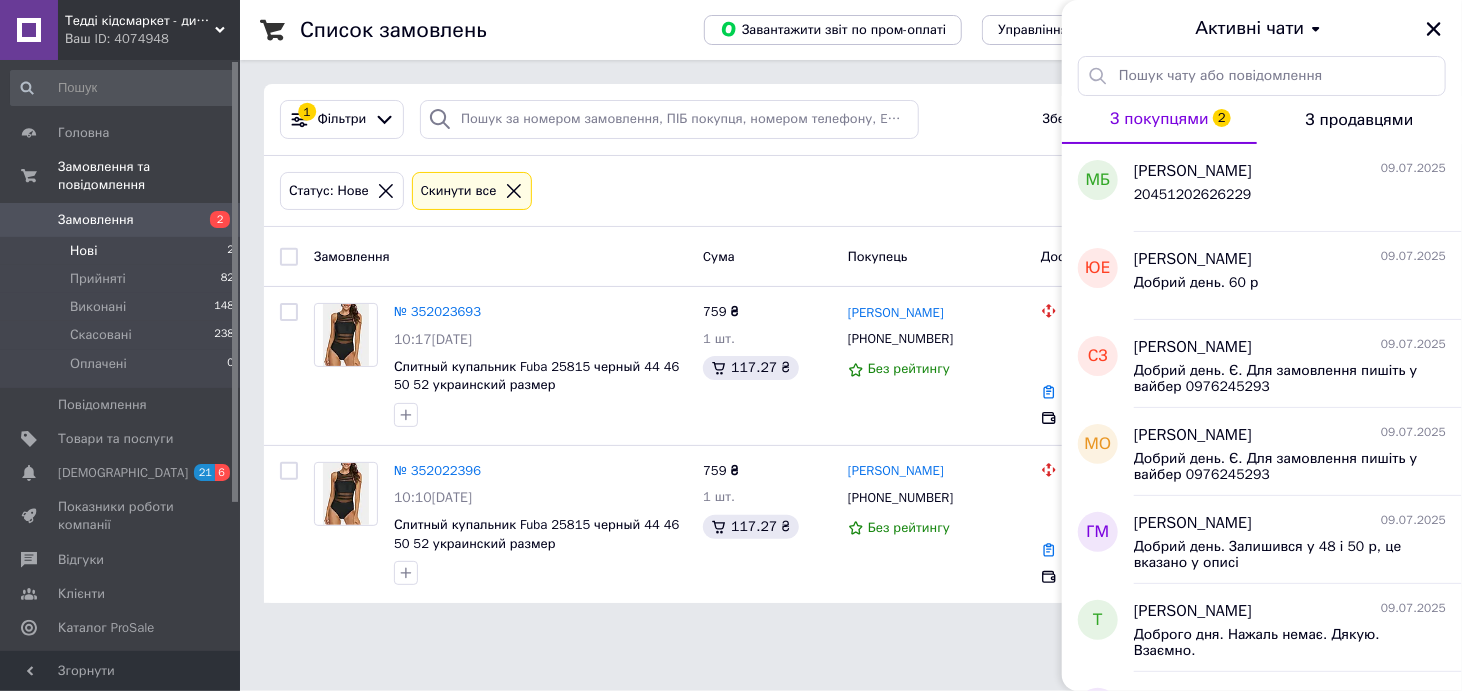 click on "Активні чати" at bounding box center [1262, 28] 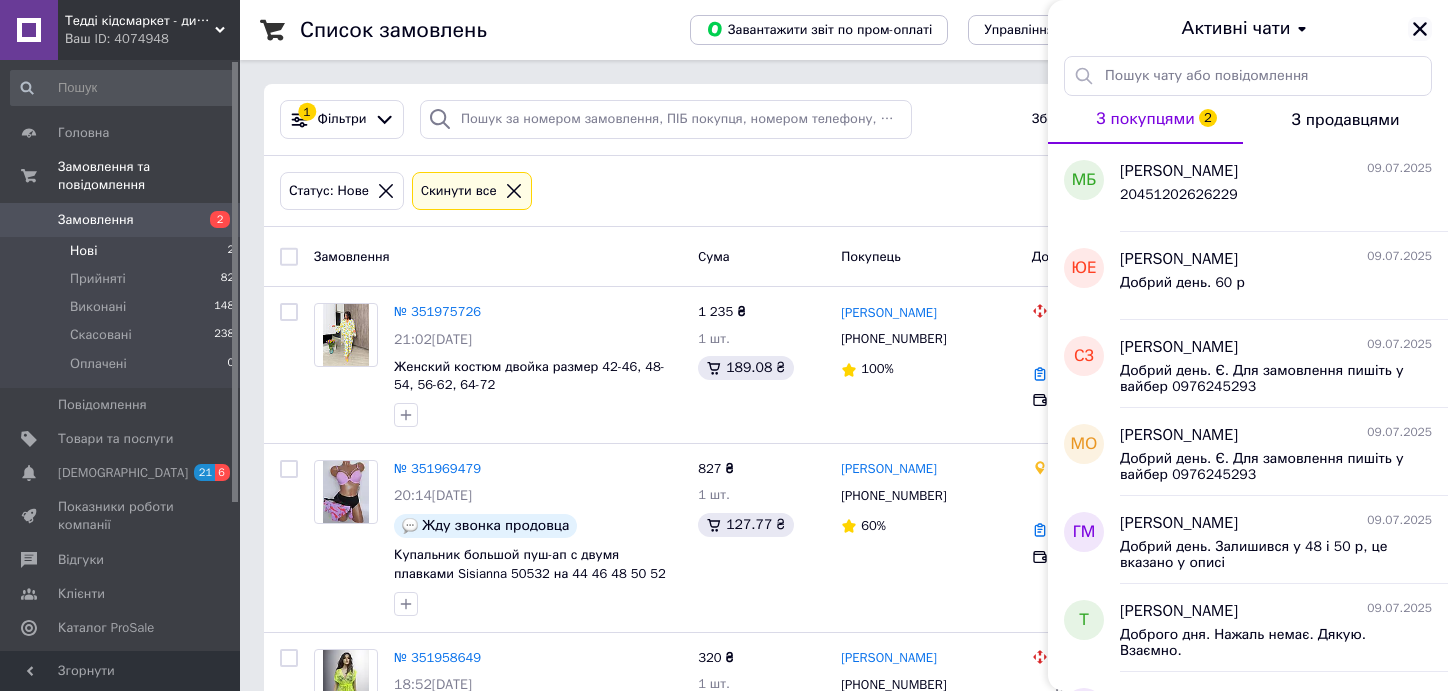 click 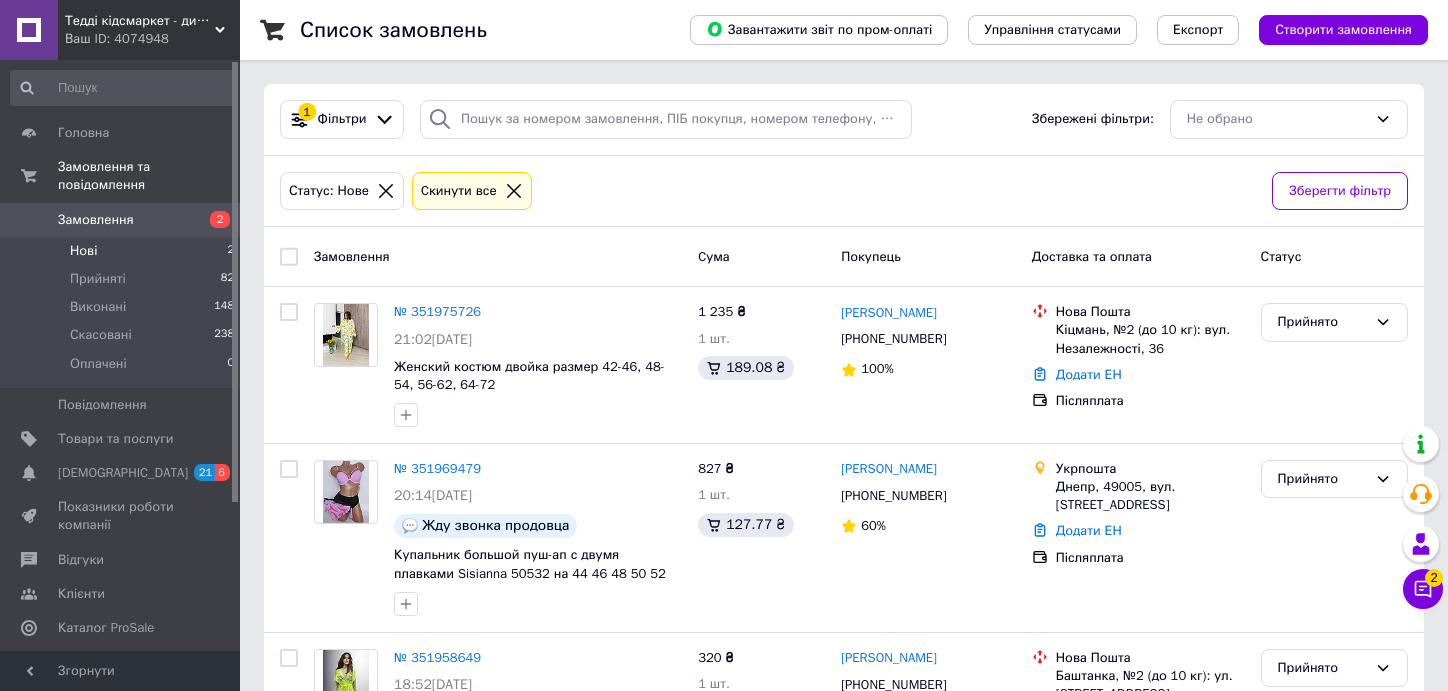 click on "Нові" at bounding box center [83, 251] 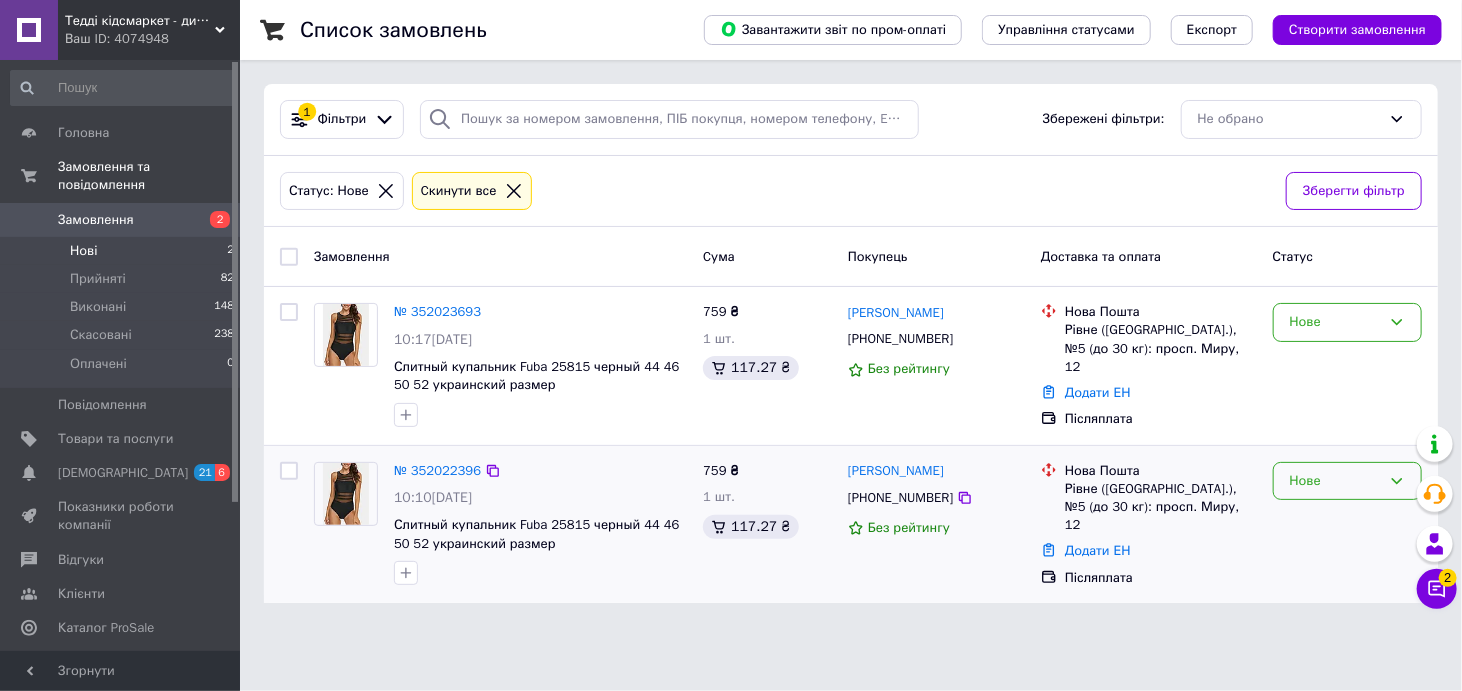 click on "Нове" at bounding box center [1335, 481] 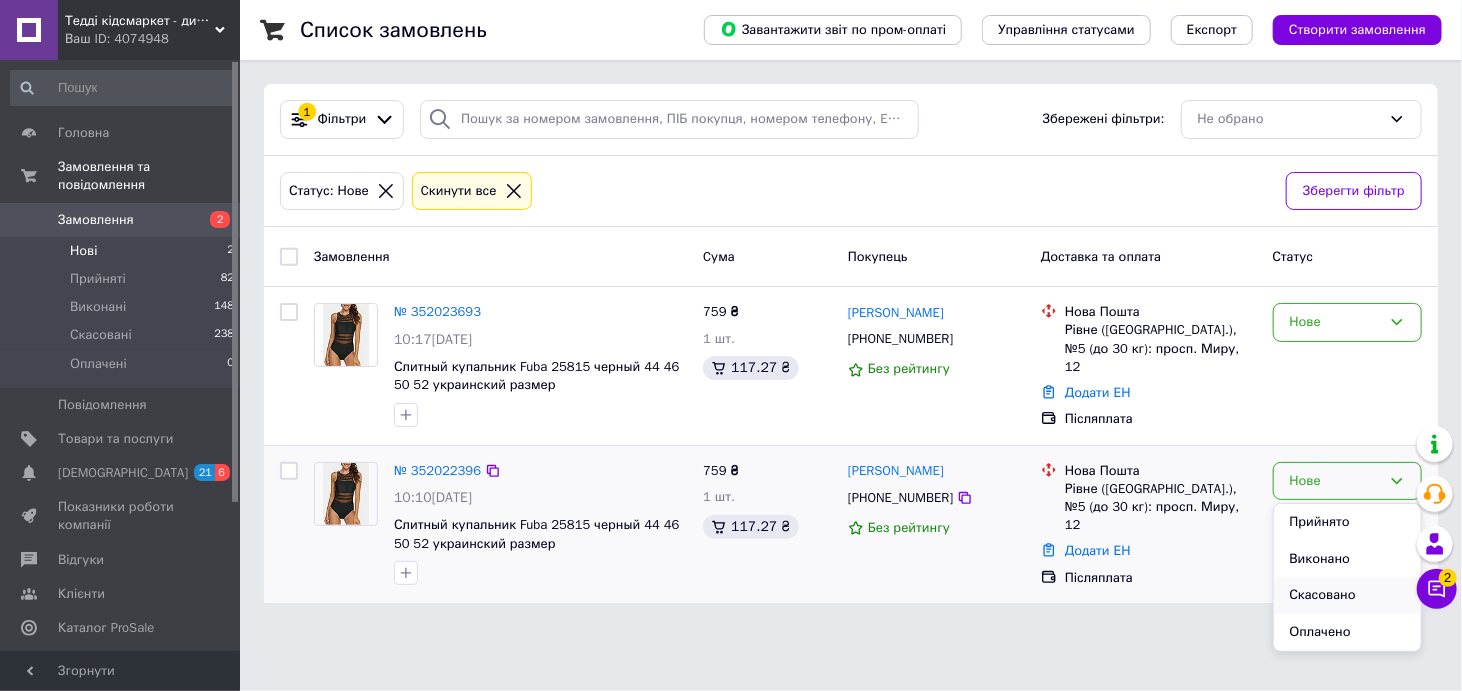 click on "Скасовано" at bounding box center [1347, 595] 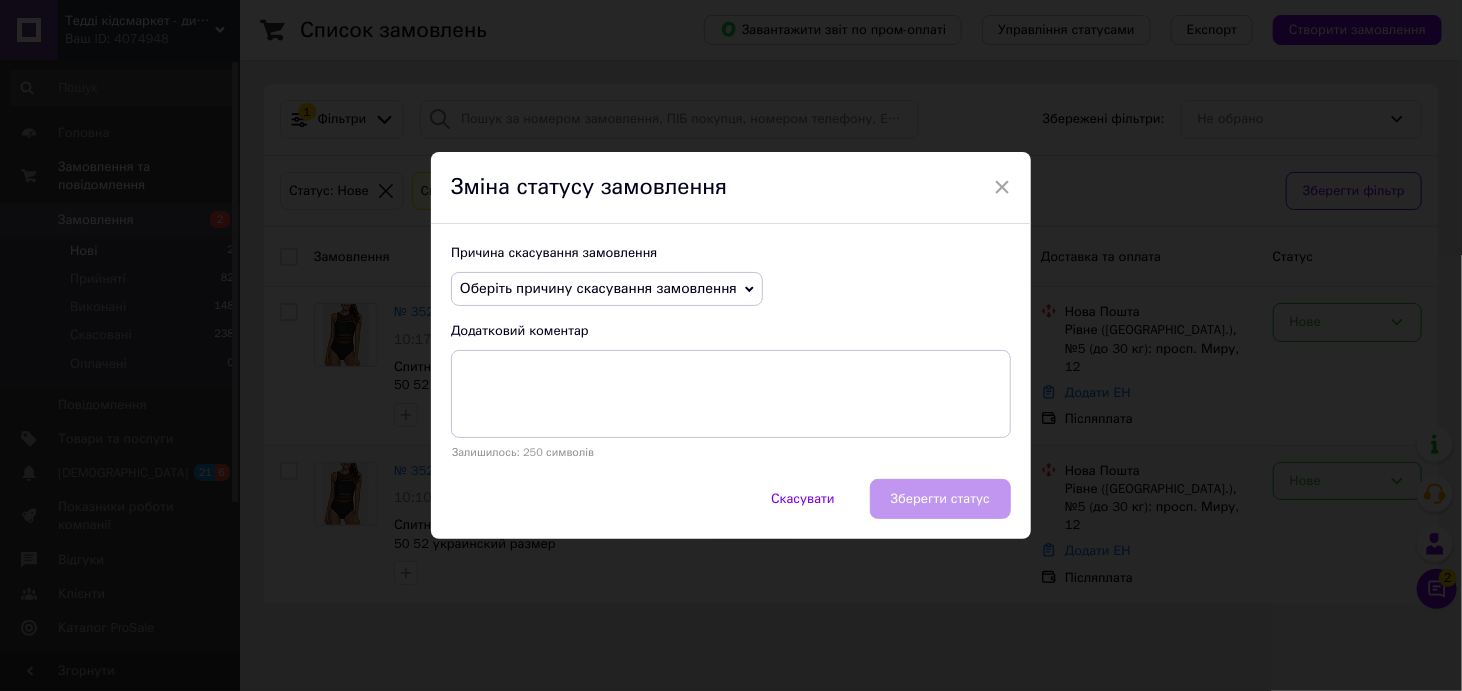 click on "Оберіть причину скасування замовлення" at bounding box center (598, 288) 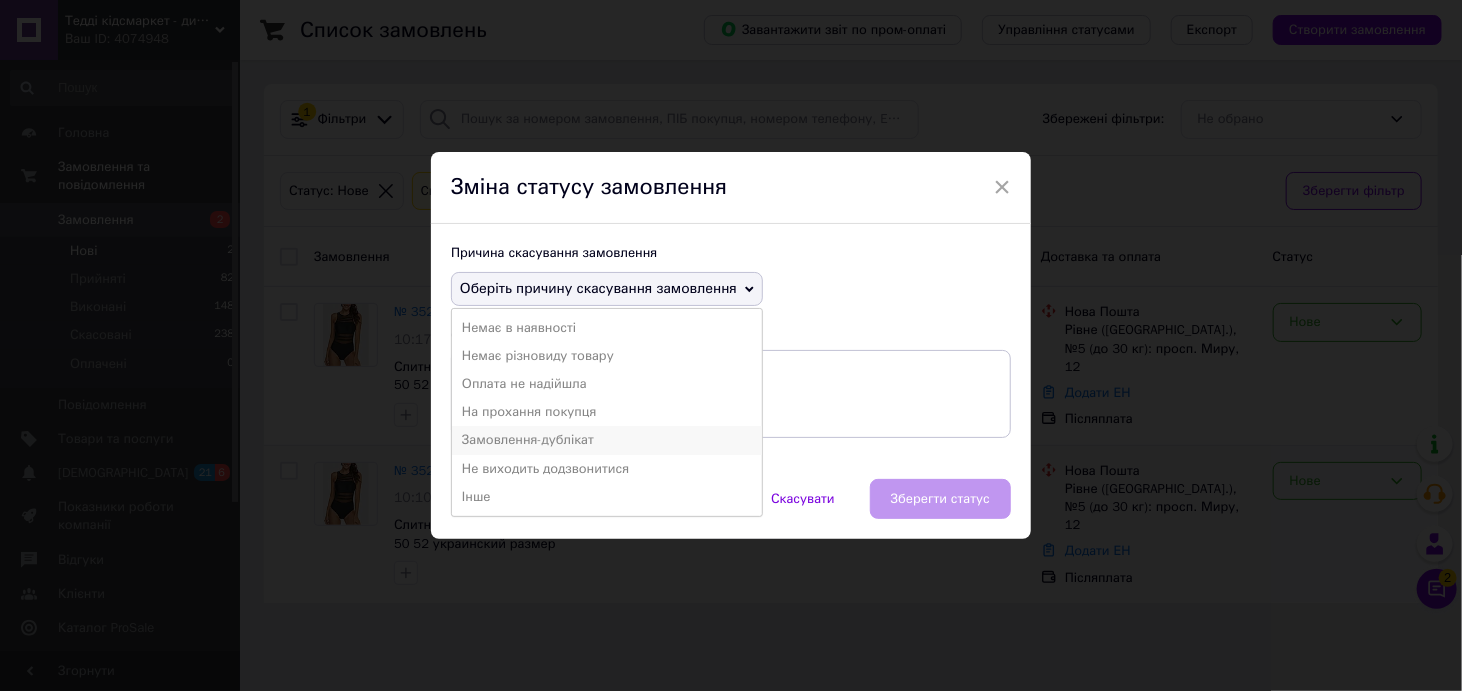 click on "Замовлення-дублікат" at bounding box center [607, 440] 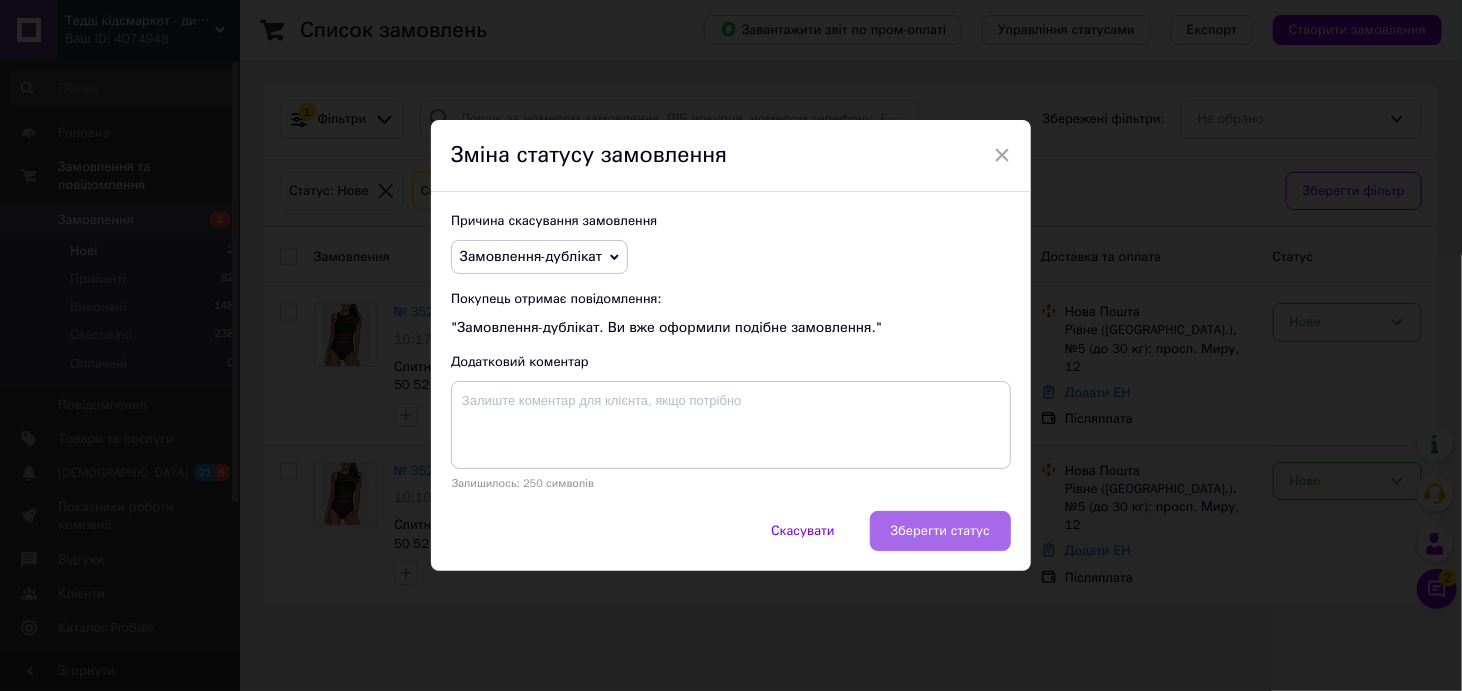 click on "Зберегти статус" at bounding box center (940, 531) 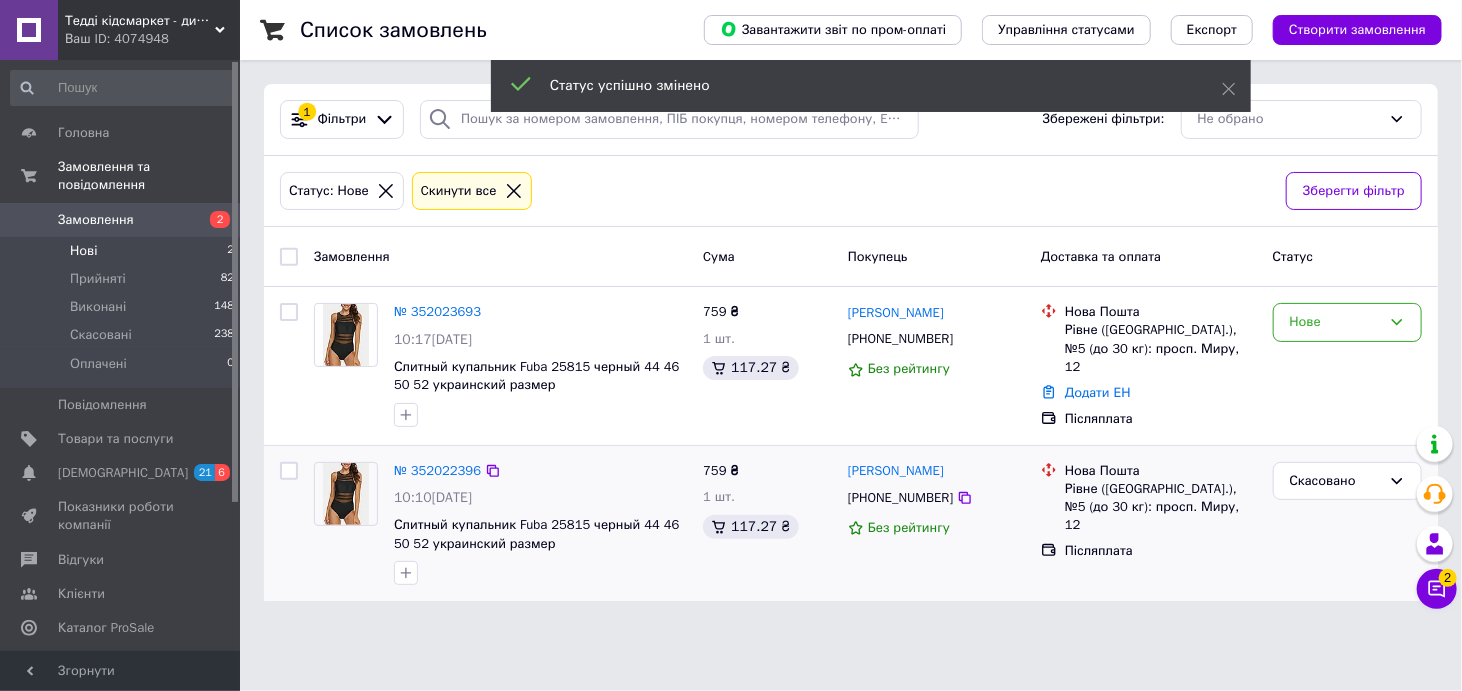 click on "Нове" at bounding box center [1347, 322] 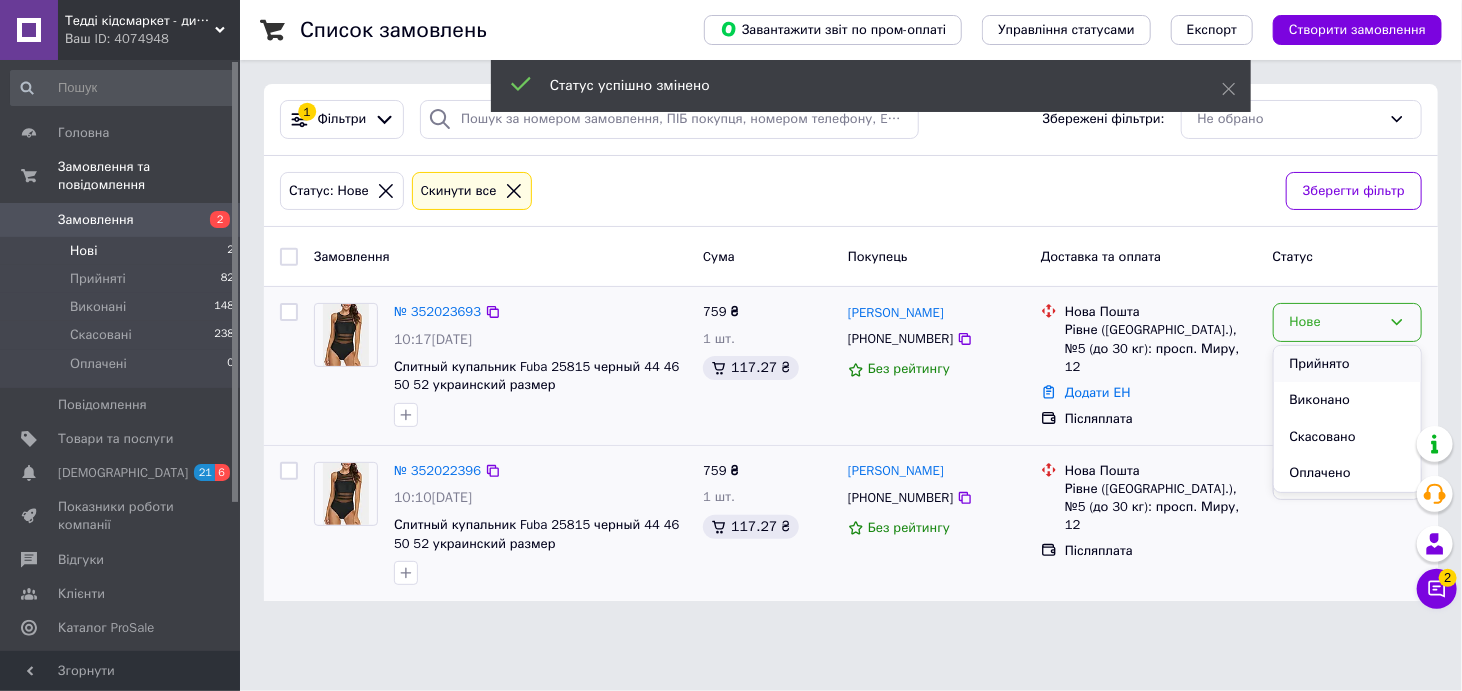 click on "Прийнято" at bounding box center [1347, 364] 